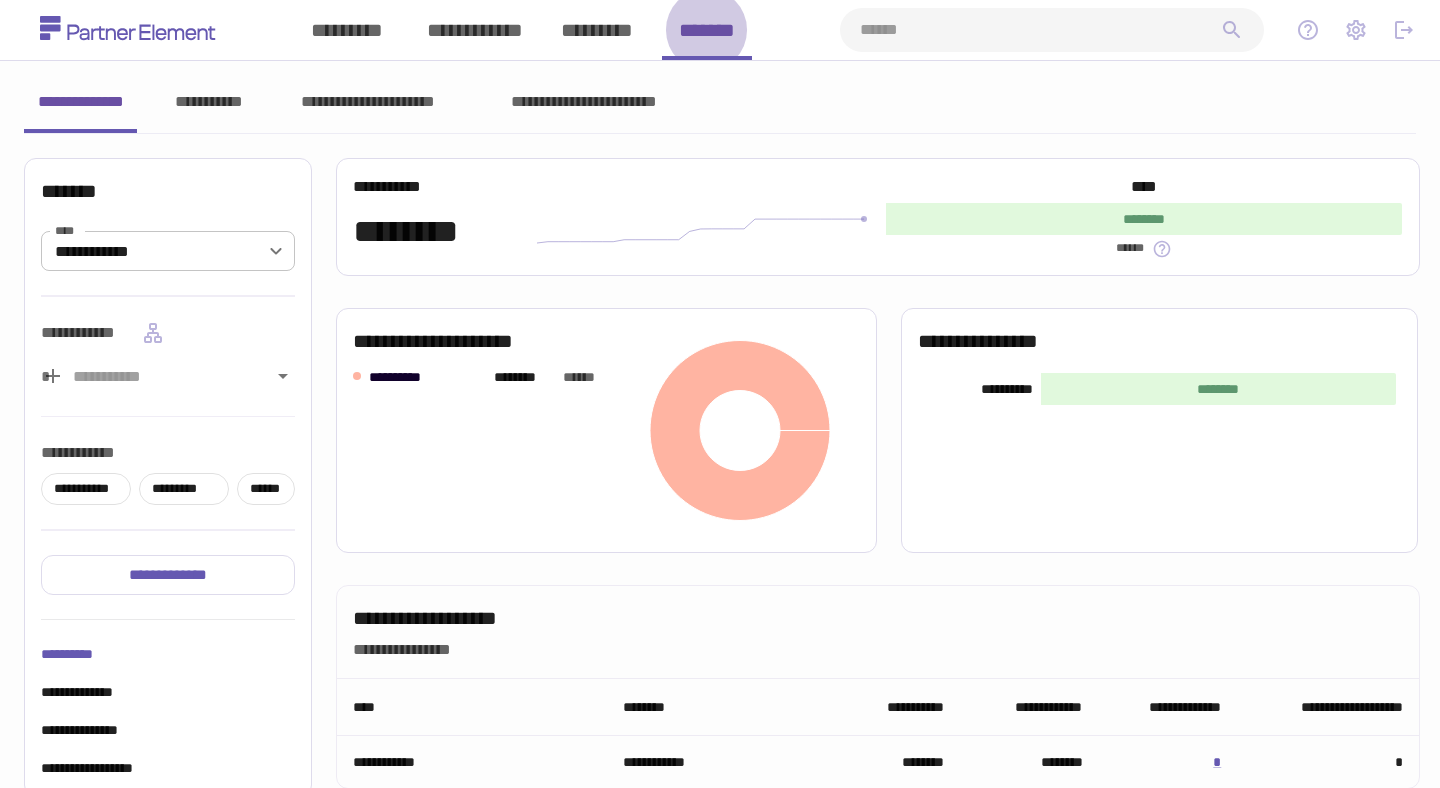 scroll, scrollTop: 0, scrollLeft: 0, axis: both 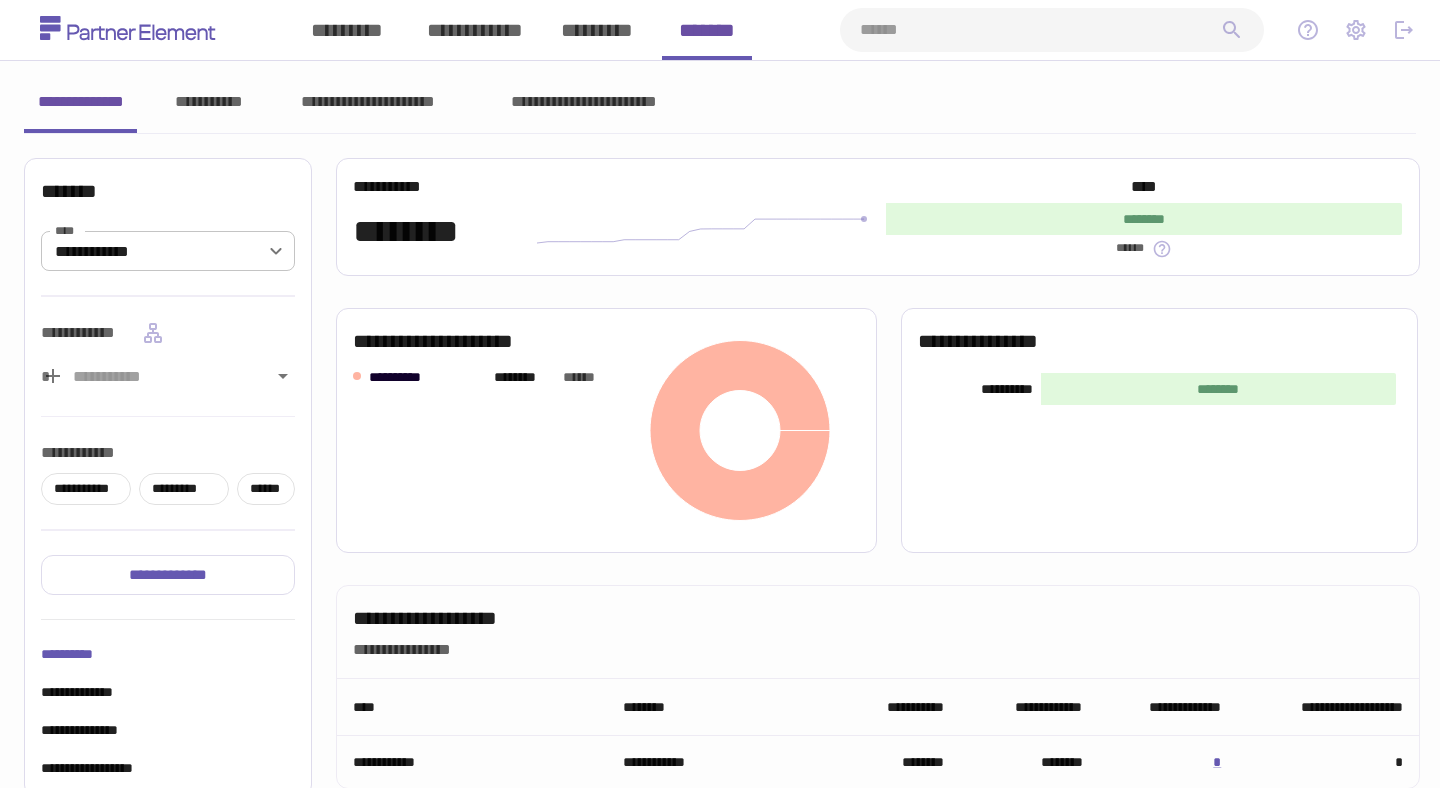 click on "*********" at bounding box center (597, 30) 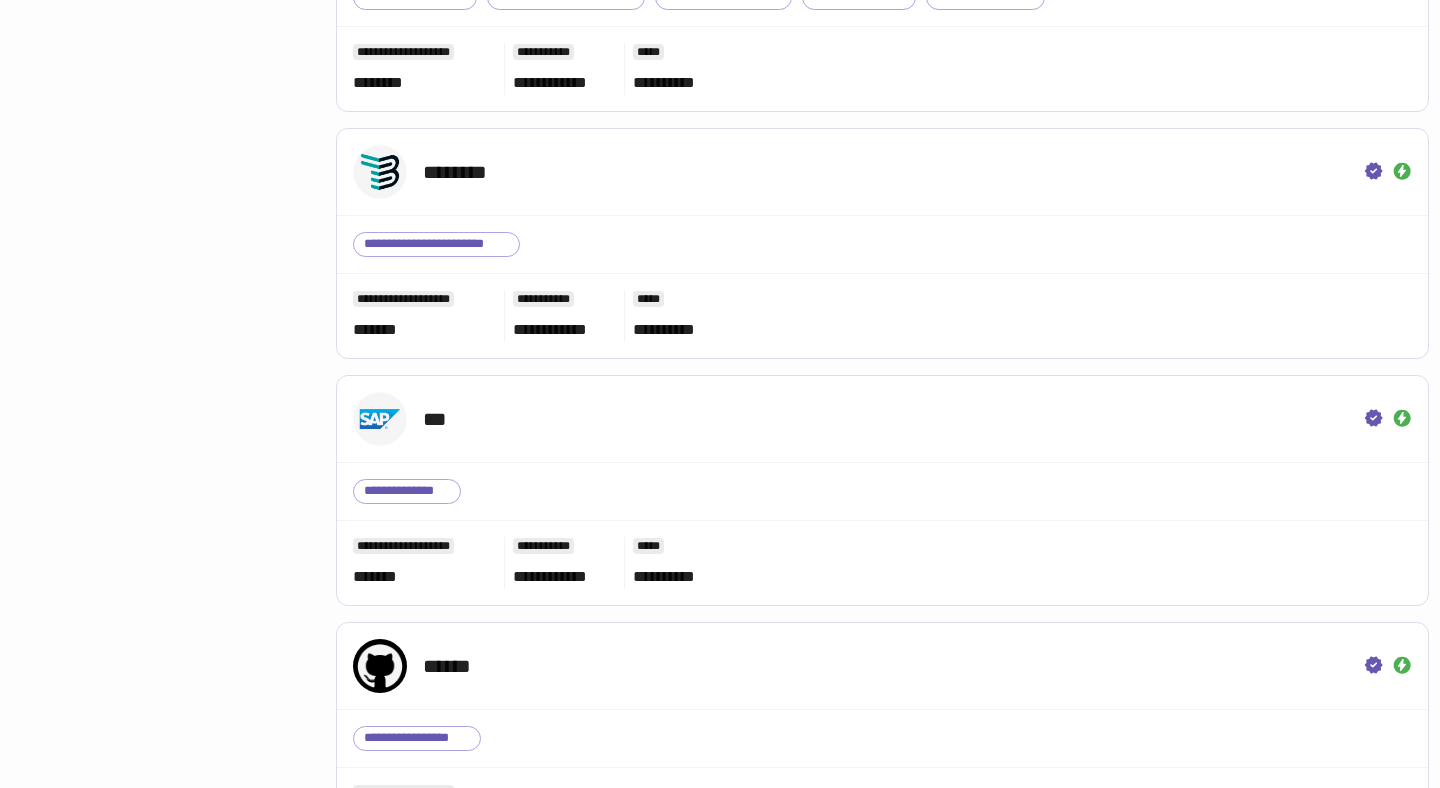 scroll, scrollTop: 3231, scrollLeft: 0, axis: vertical 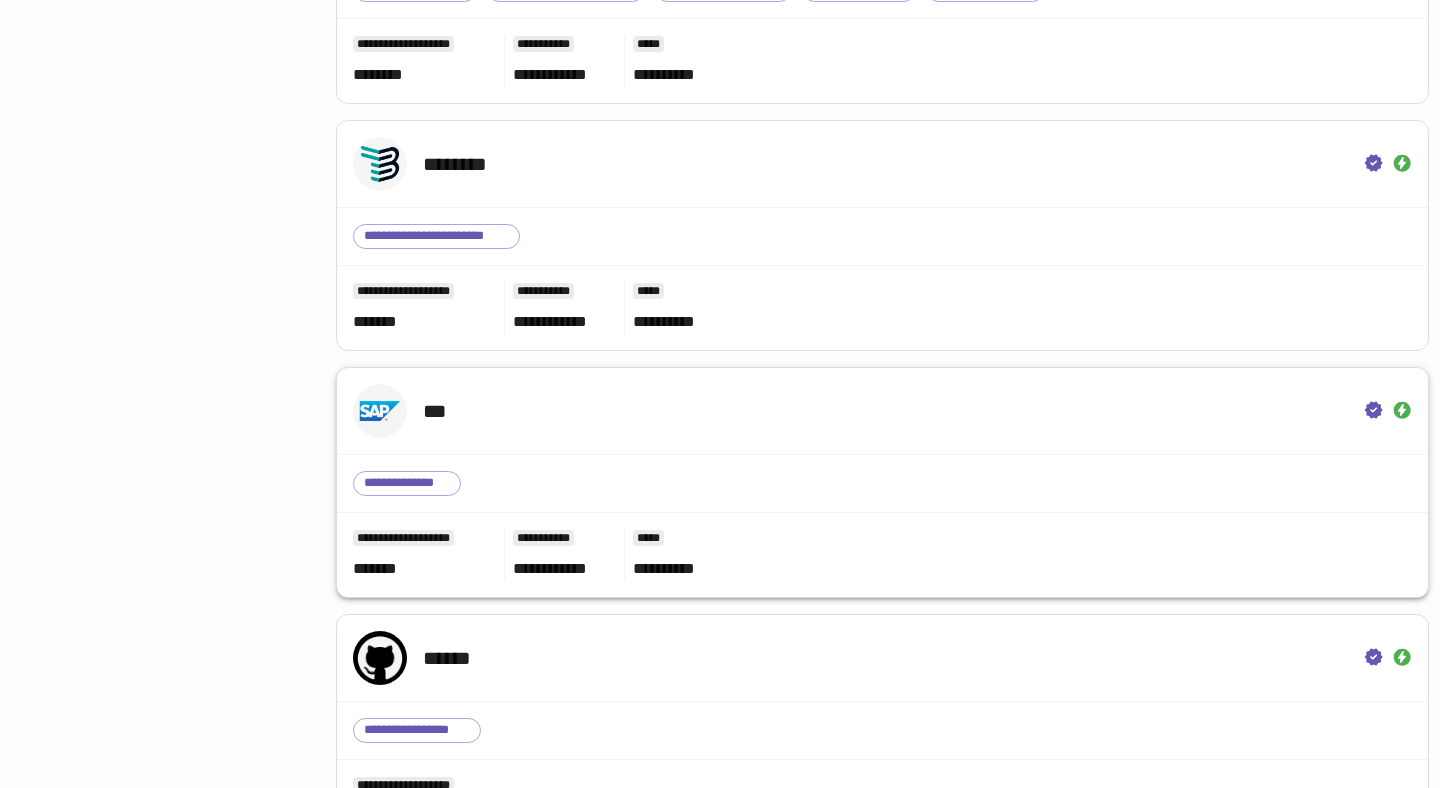 click on "***" at bounding box center [882, 411] 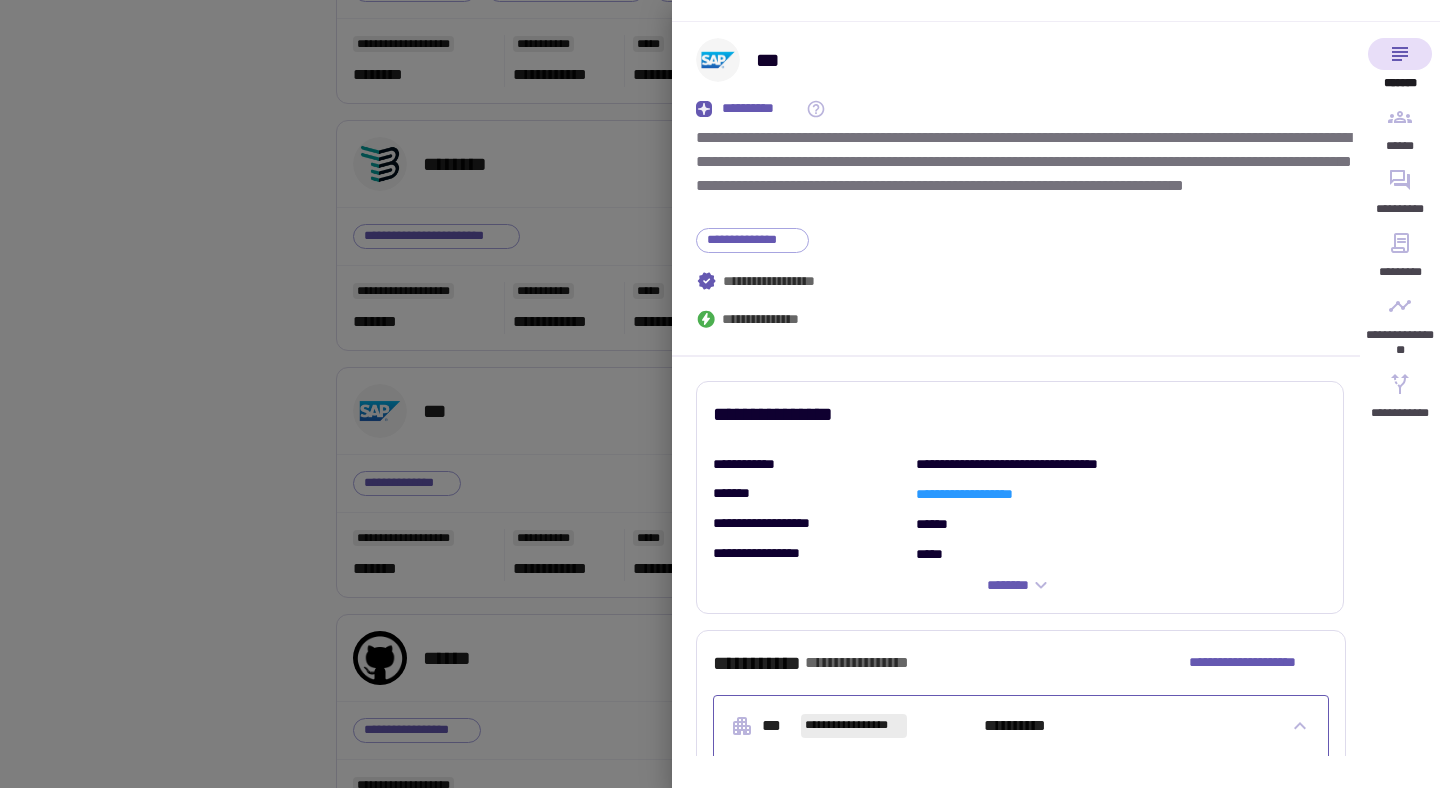 scroll, scrollTop: 0, scrollLeft: 0, axis: both 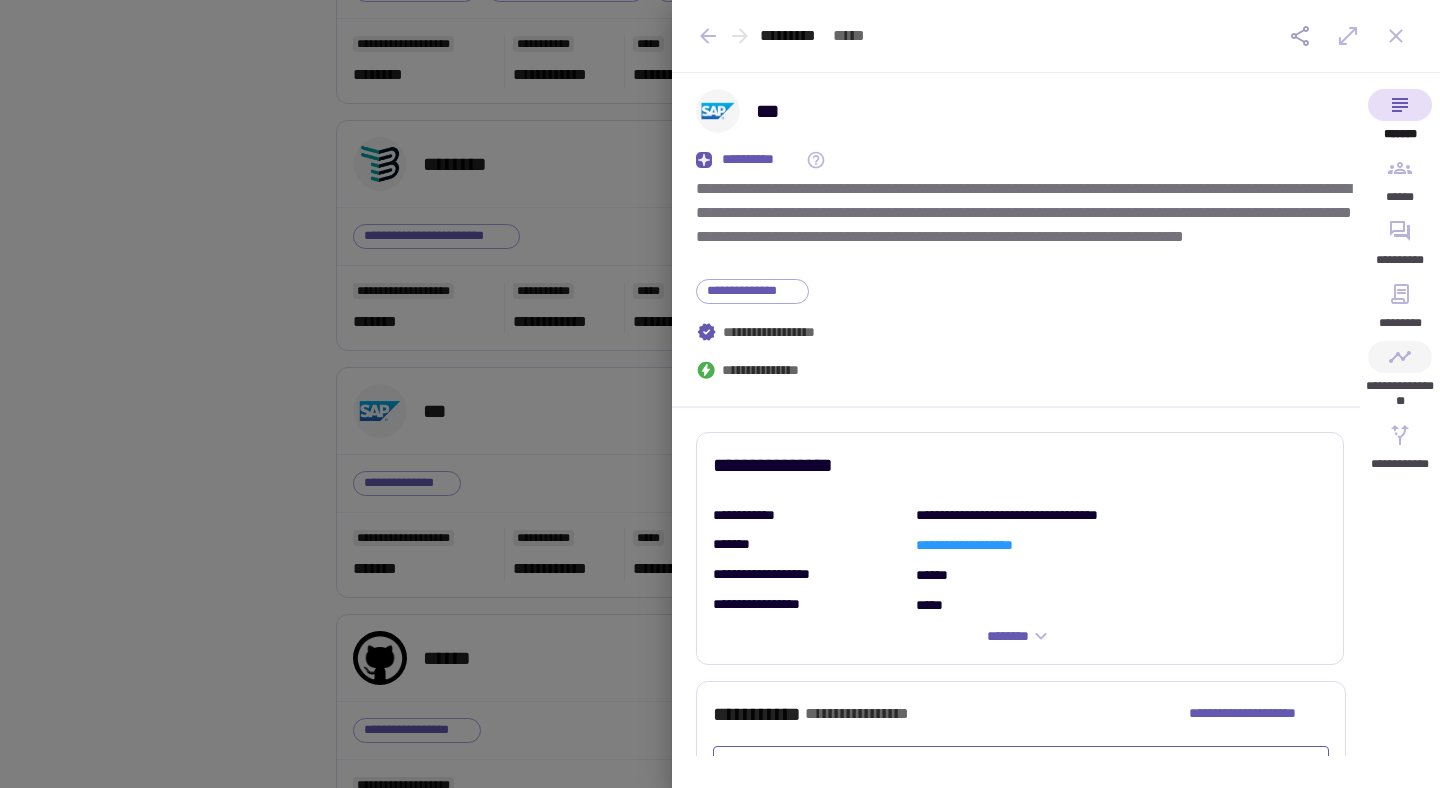 click 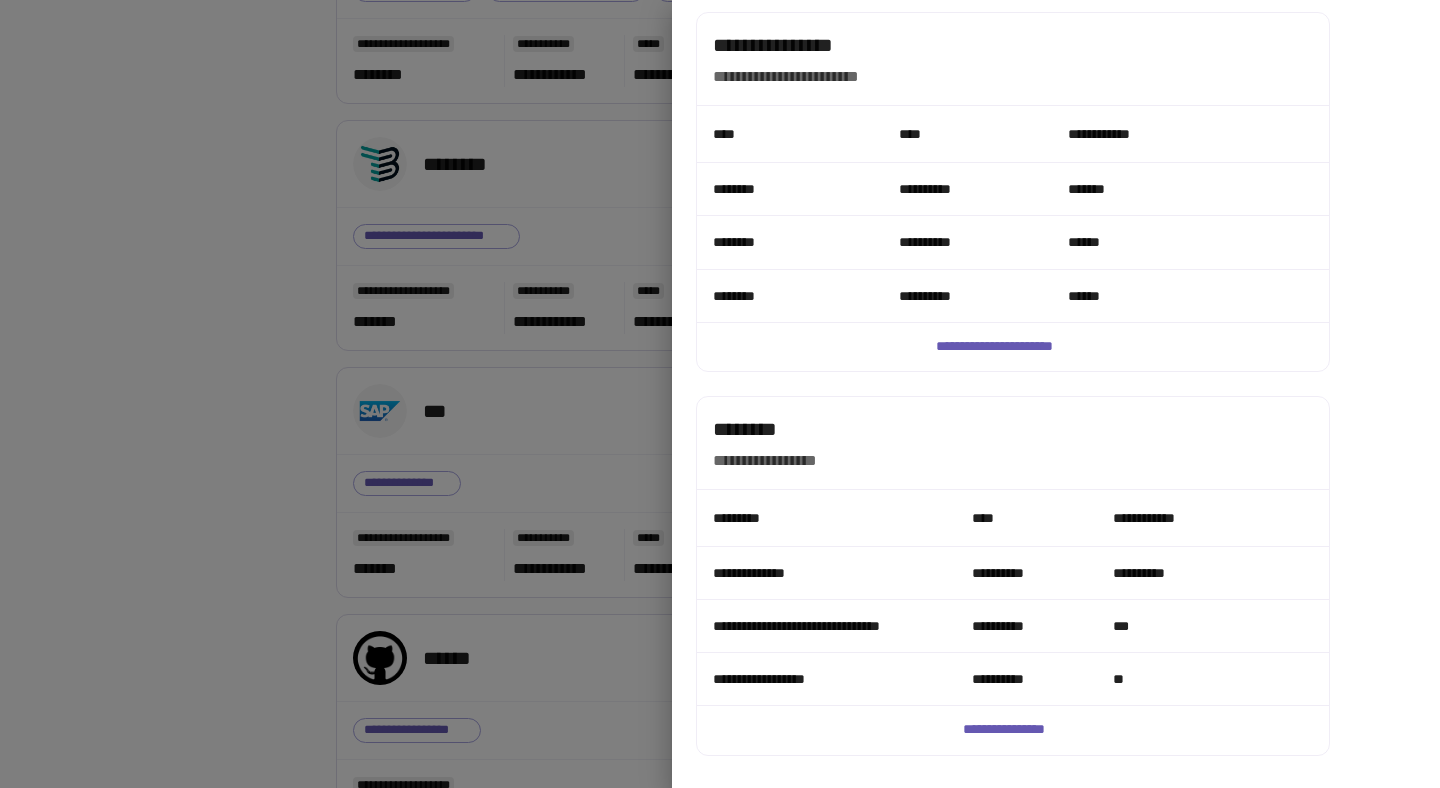 scroll, scrollTop: 1866, scrollLeft: 0, axis: vertical 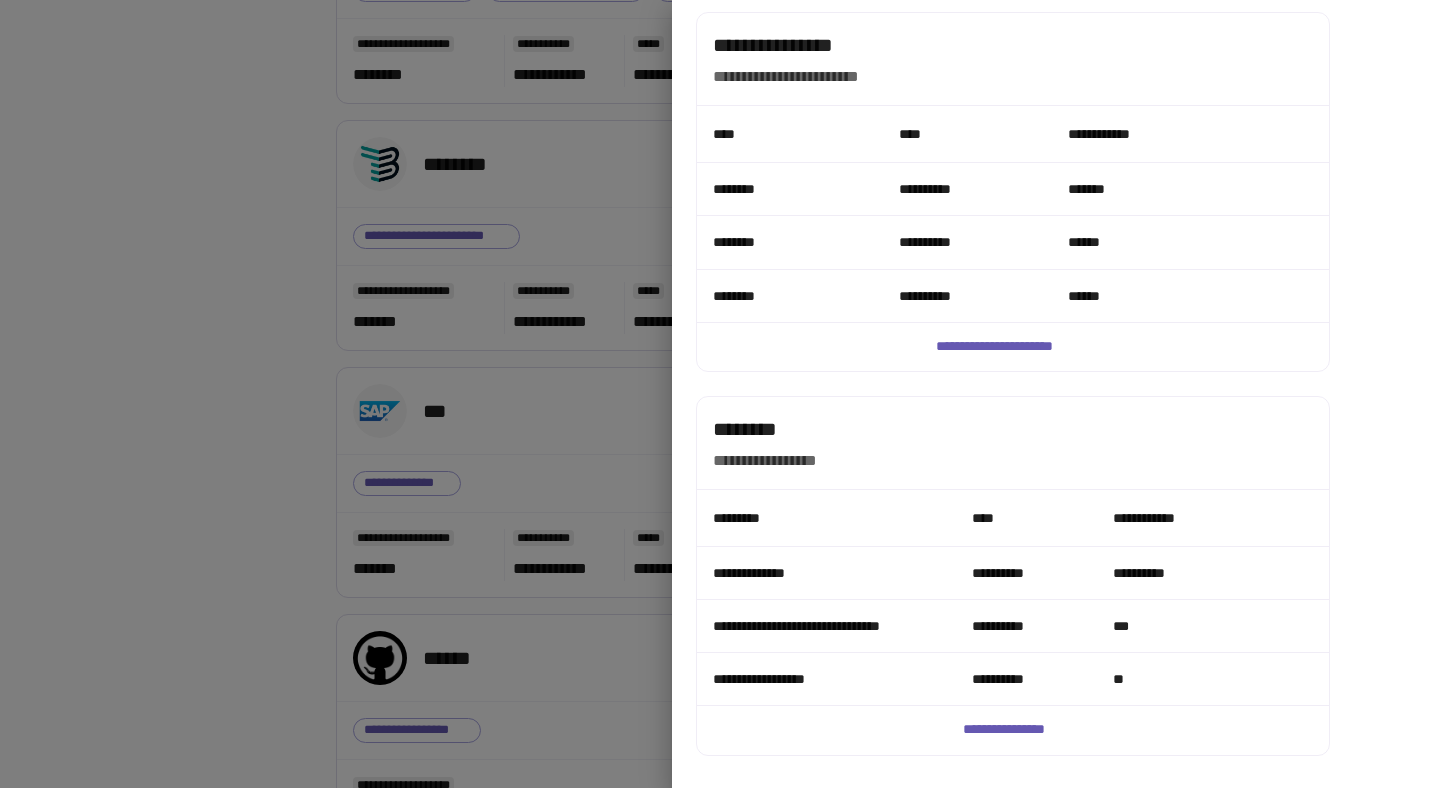 click at bounding box center [720, 394] 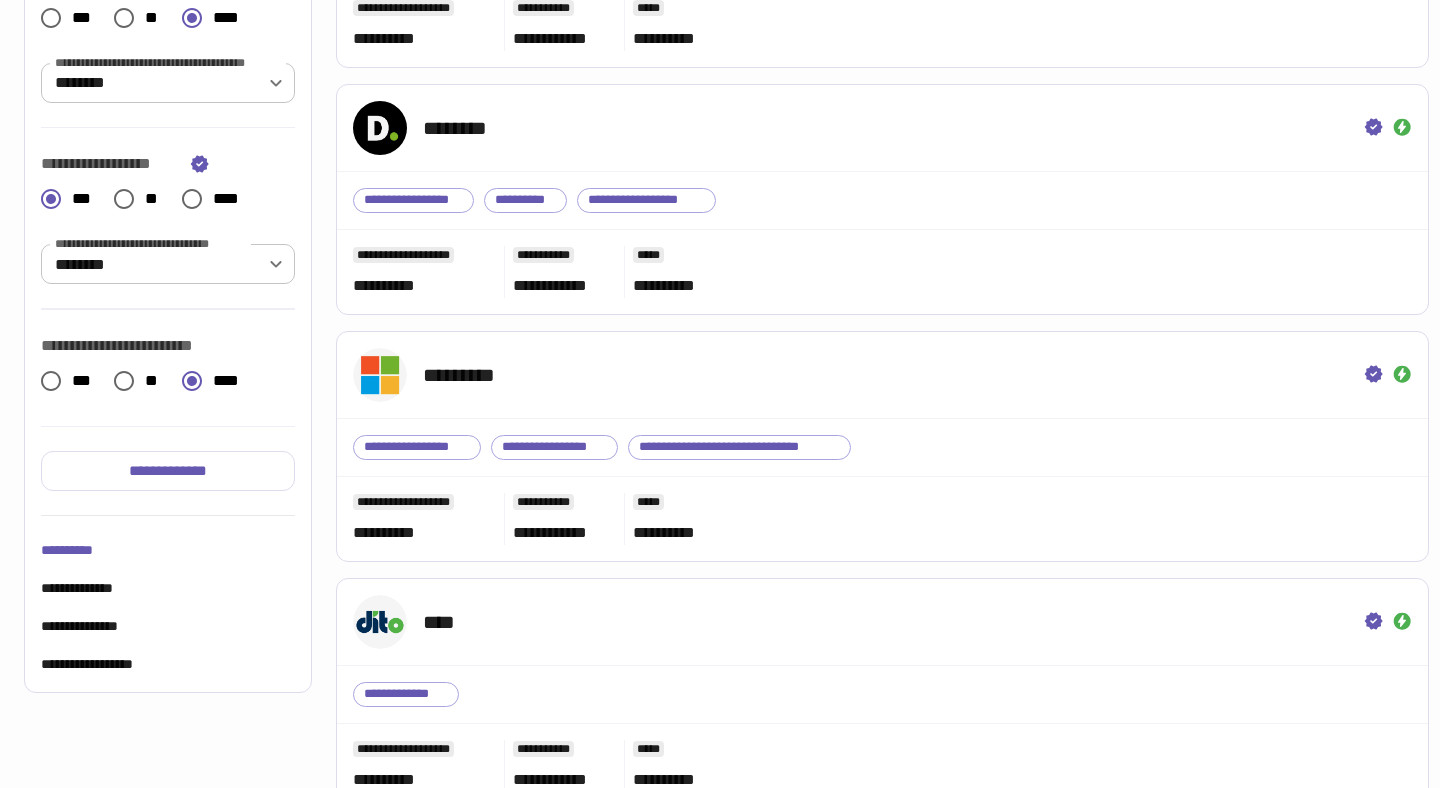 scroll, scrollTop: 0, scrollLeft: 0, axis: both 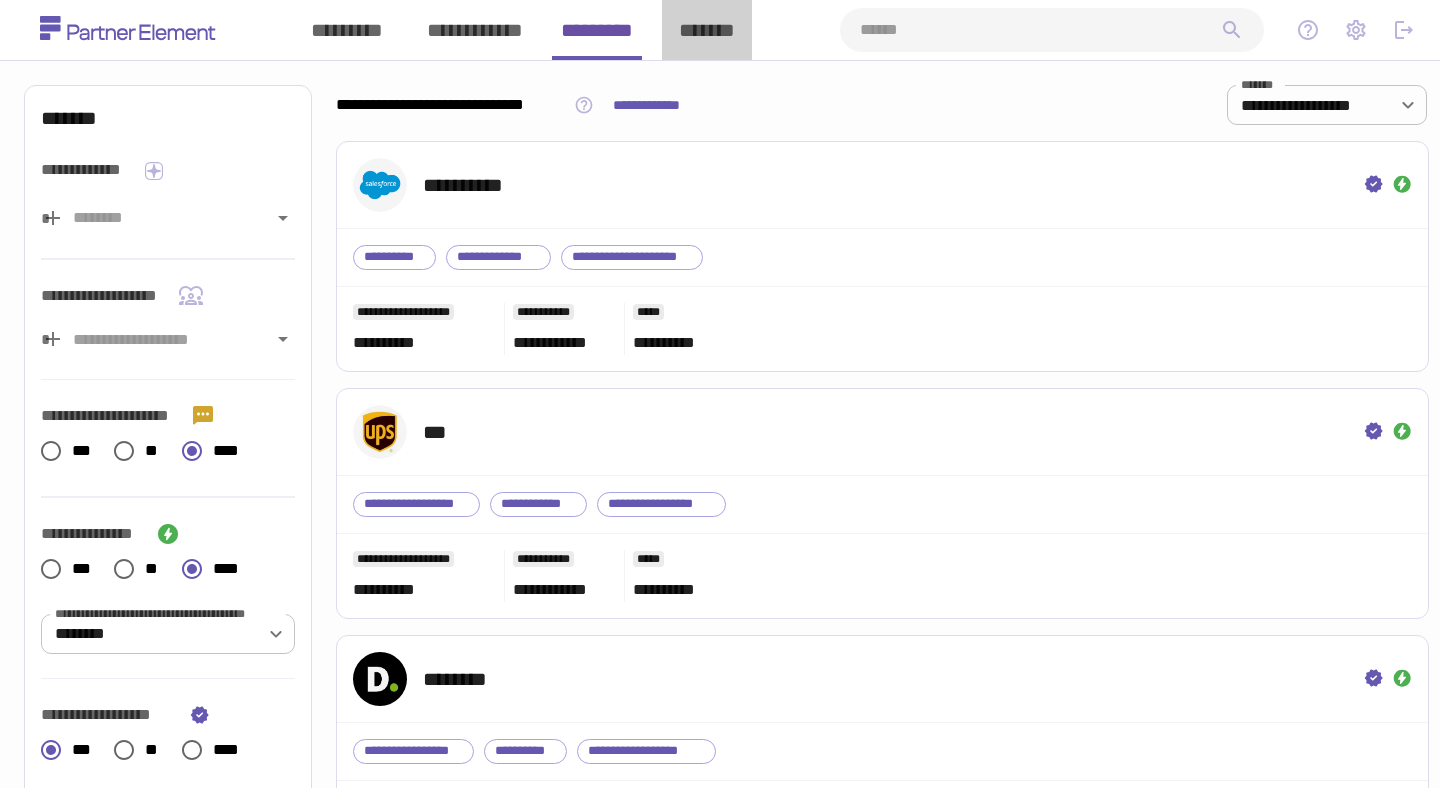 click on "*******" at bounding box center (707, 30) 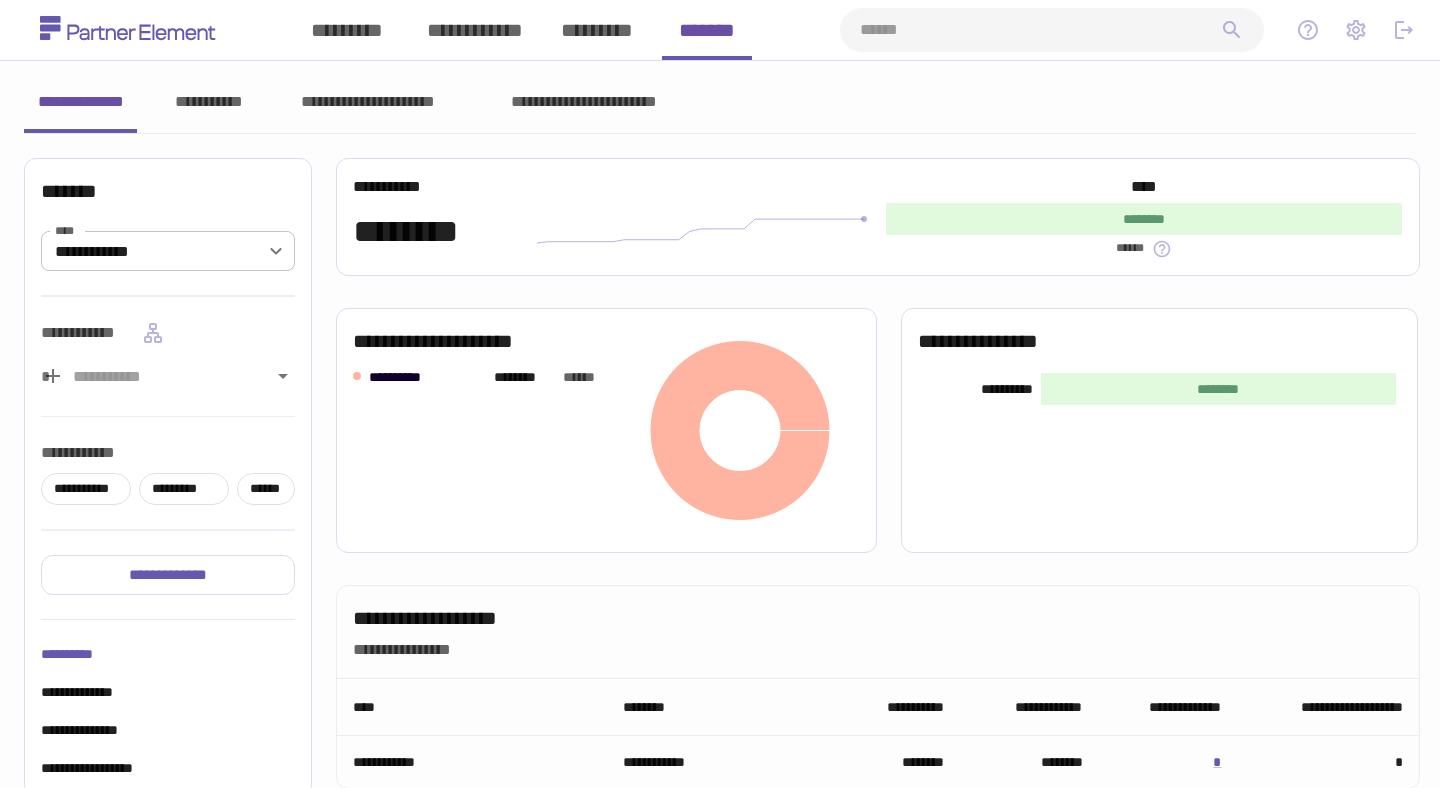 click on "**********" at bounding box center [720, 669] 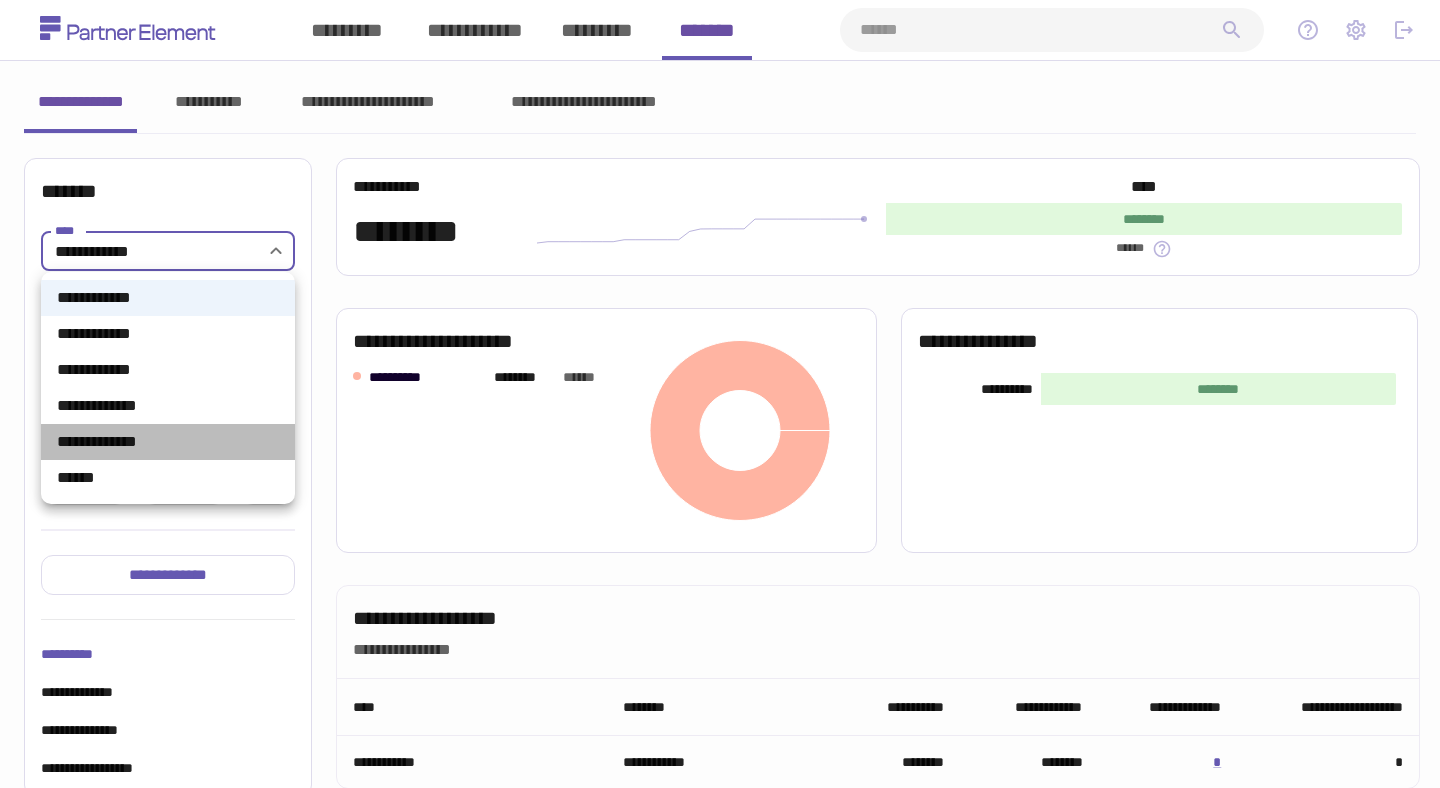 click on "**********" at bounding box center (168, 442) 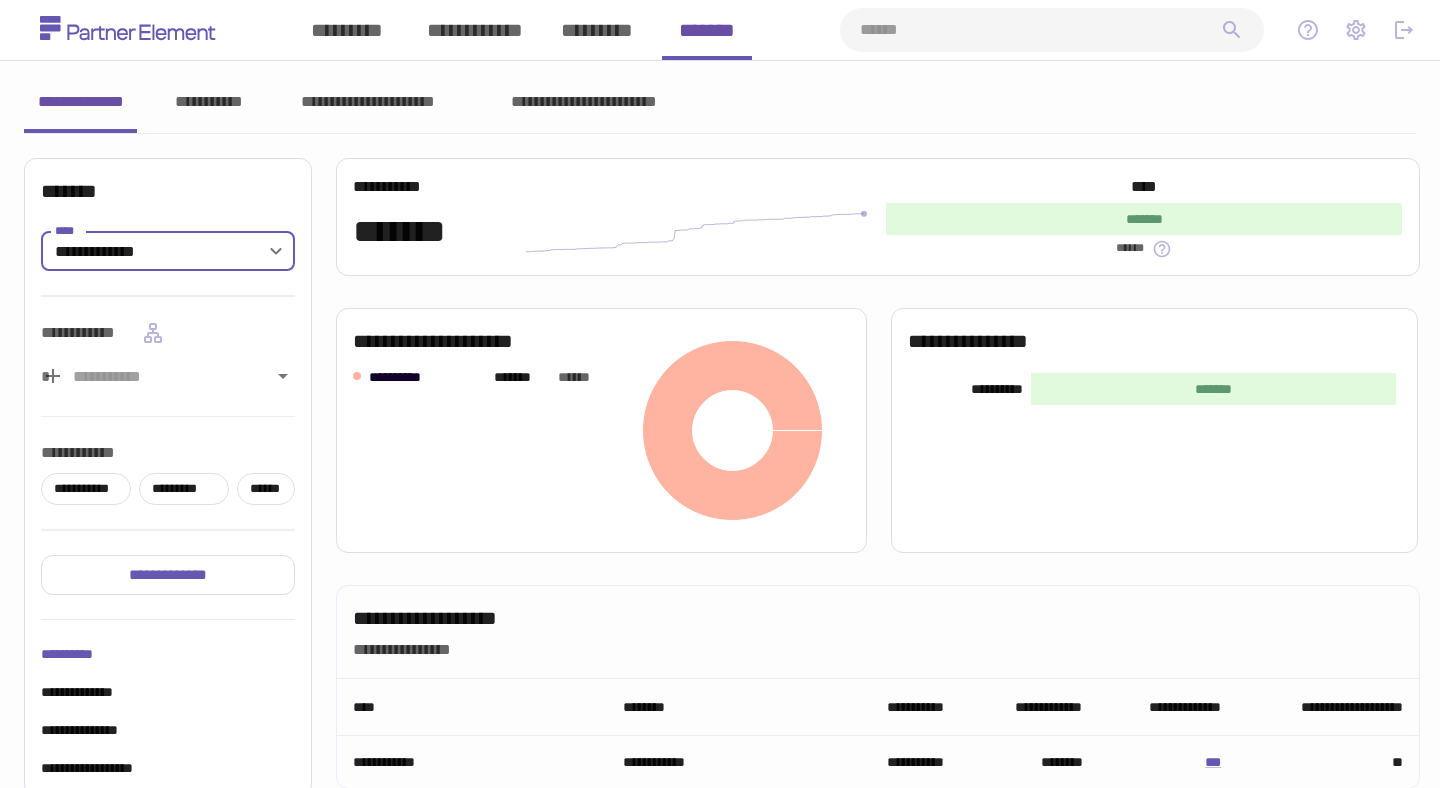 click on "**********" at bounding box center (720, 109) 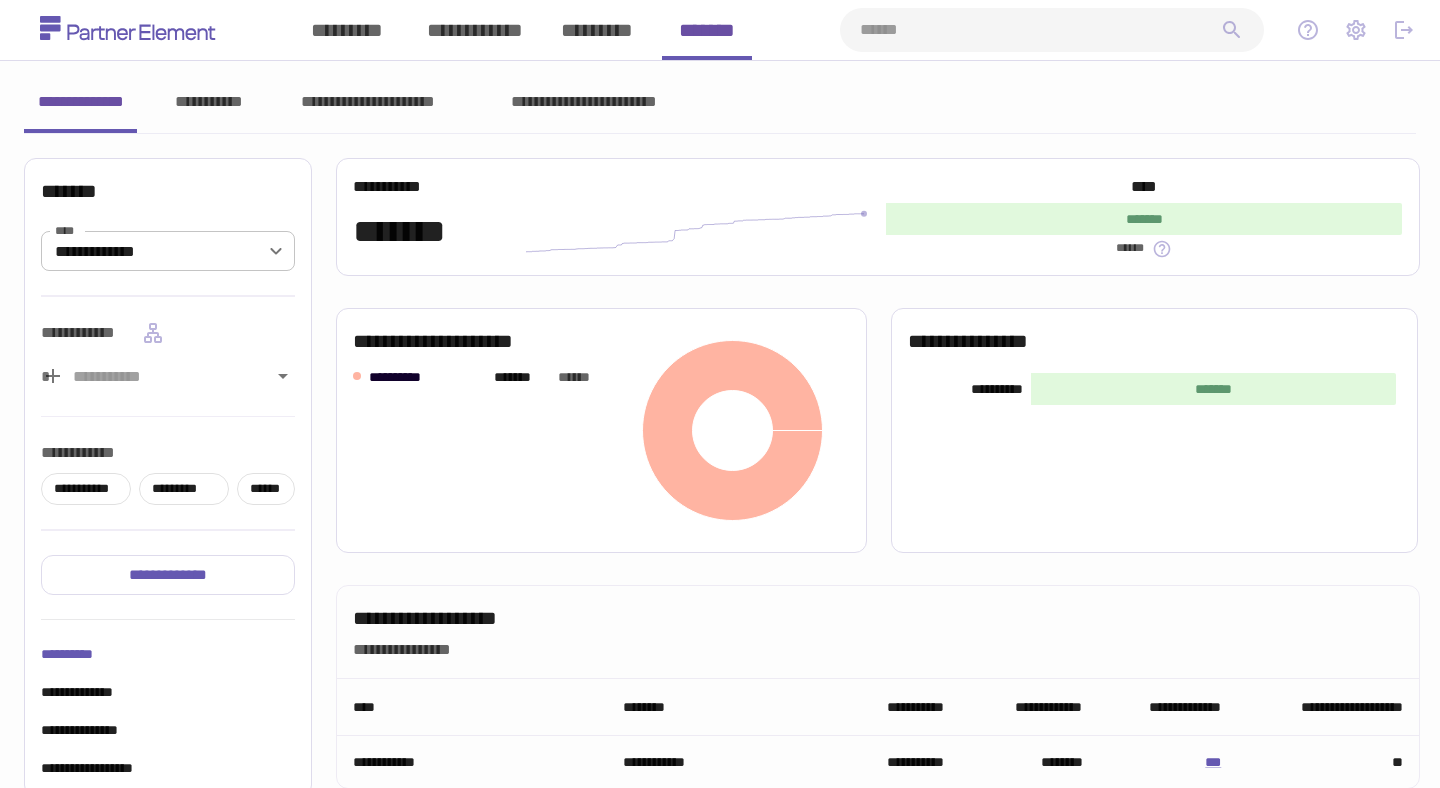 click on "**********" at bounding box center (583, 102) 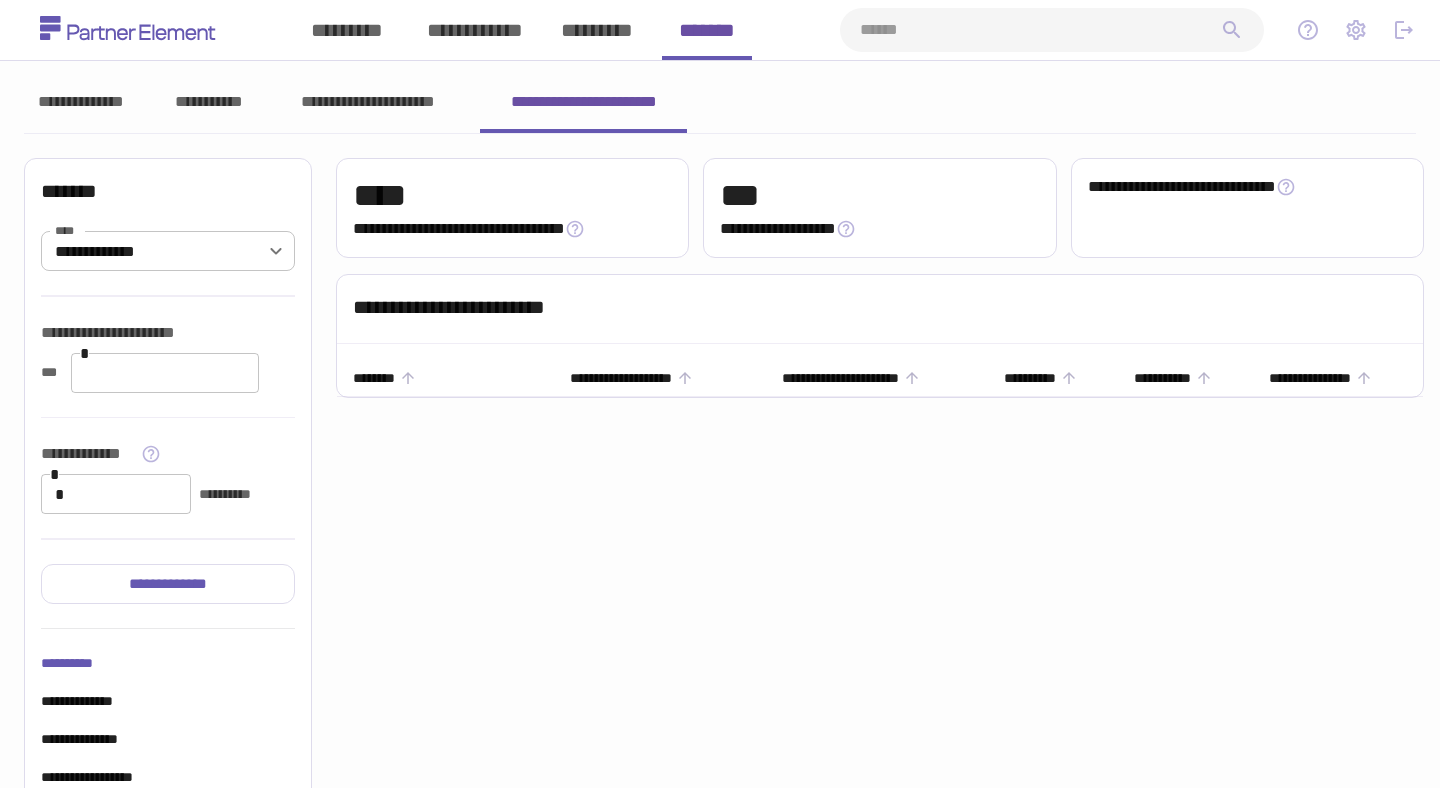 click on "**********" at bounding box center (368, 102) 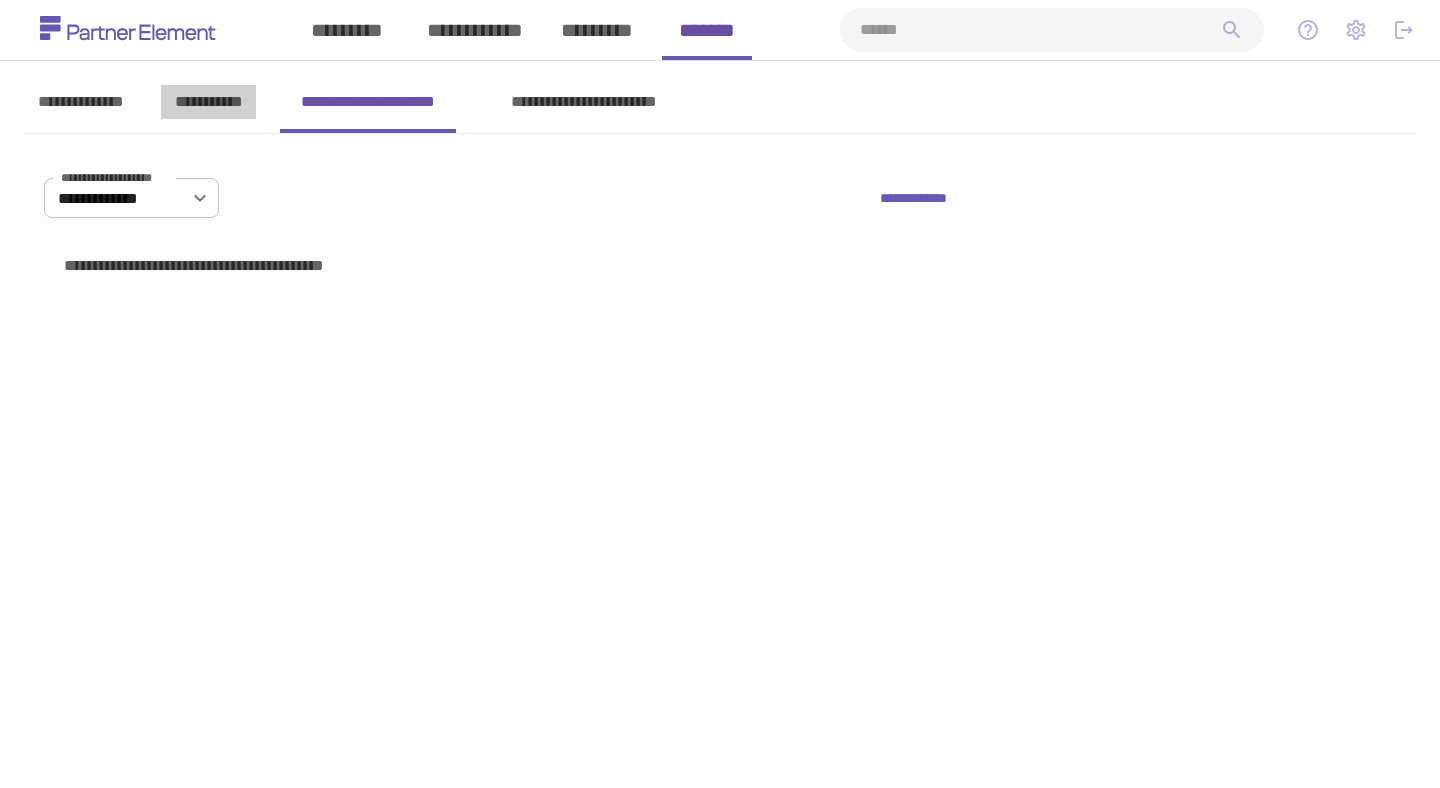 click on "**********" at bounding box center [208, 102] 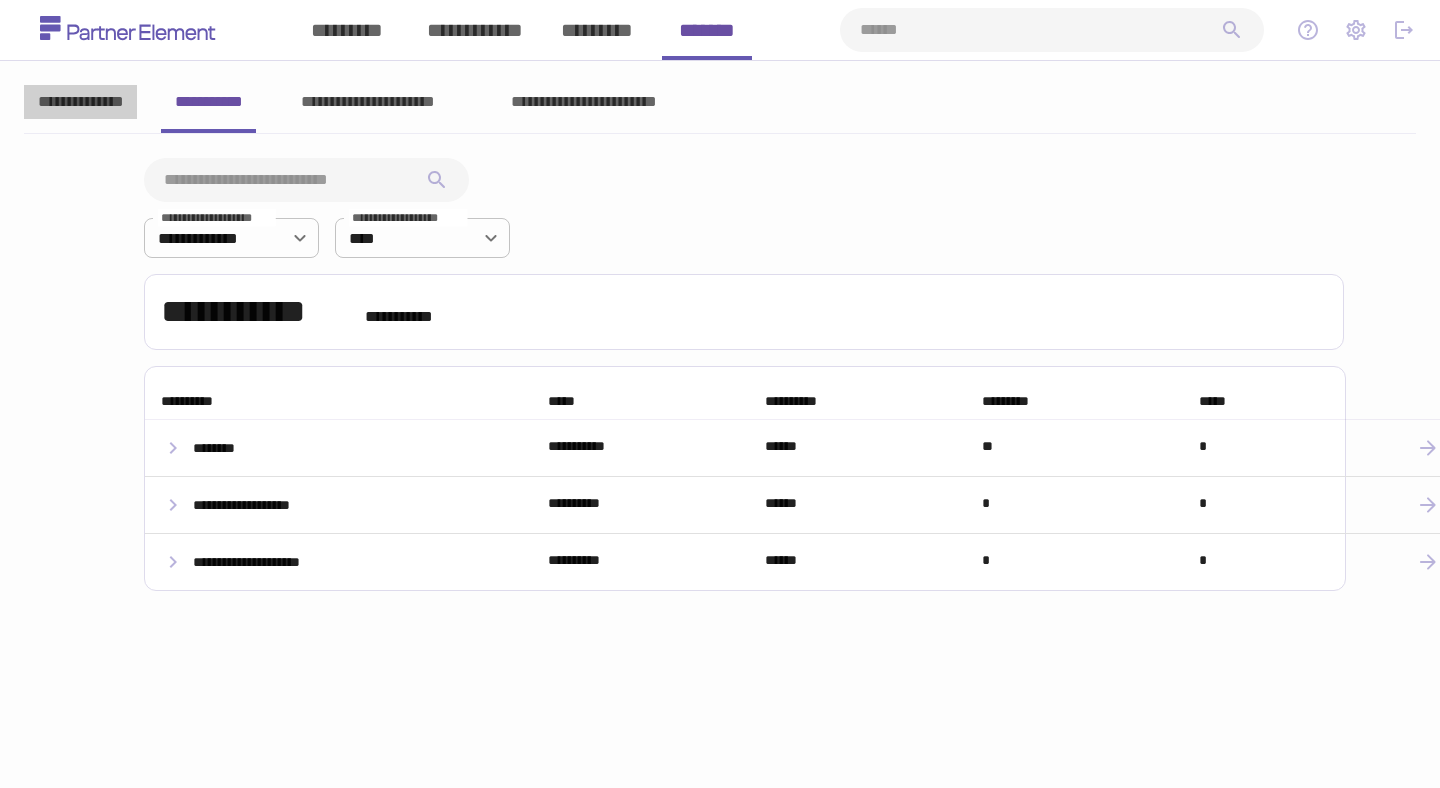 click on "**********" at bounding box center [80, 102] 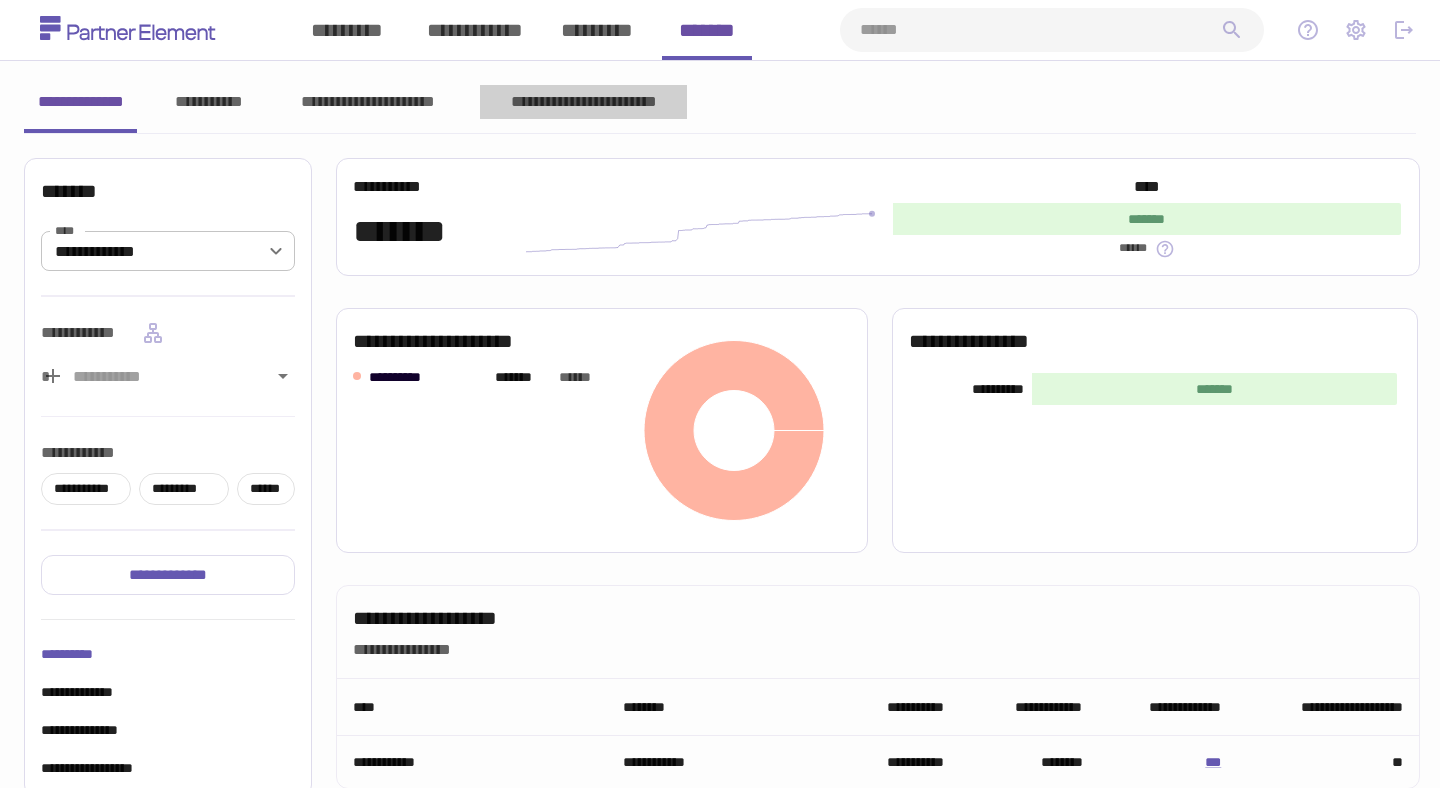 click on "**********" at bounding box center (583, 102) 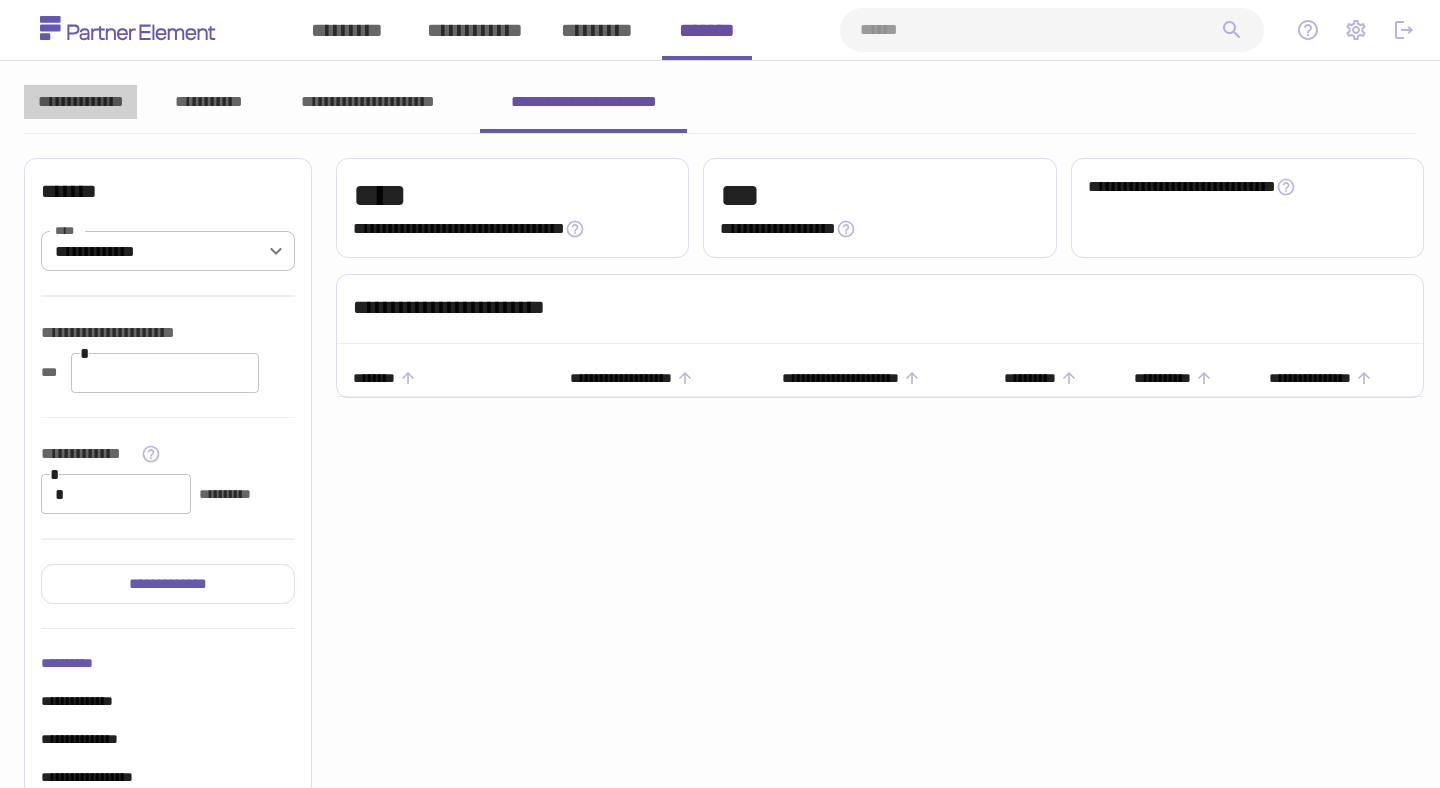 click on "**********" at bounding box center (80, 102) 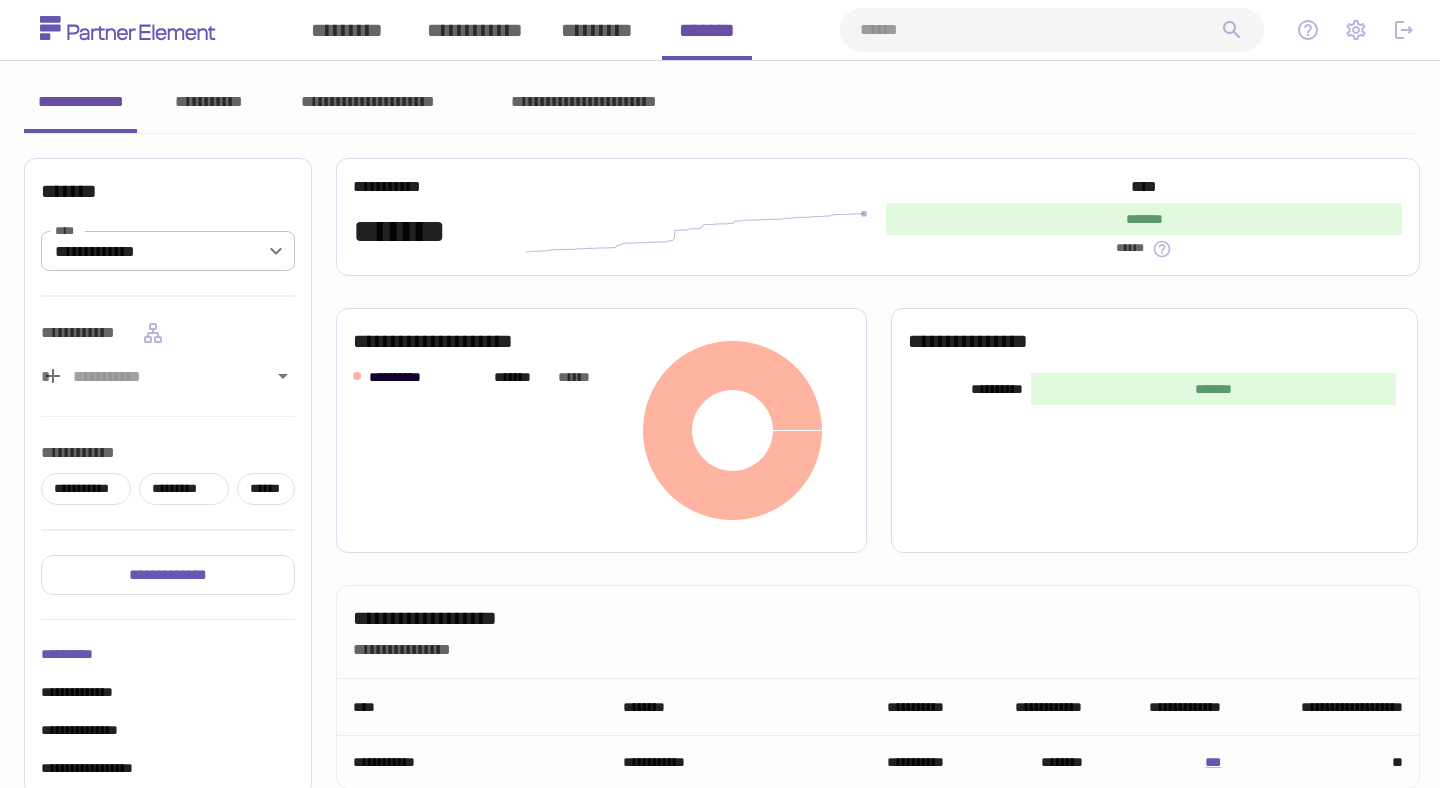 click on "**********" at bounding box center [583, 102] 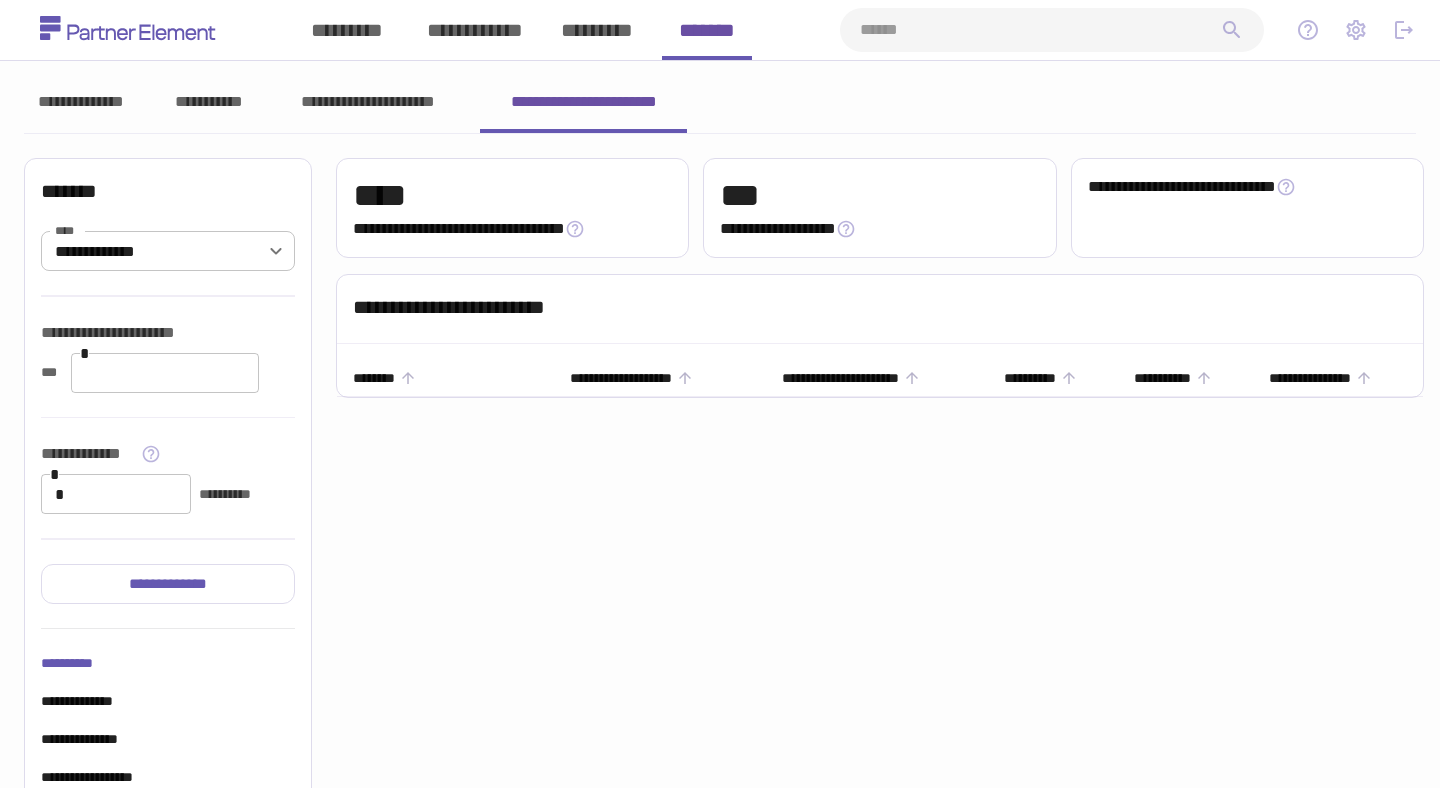 type 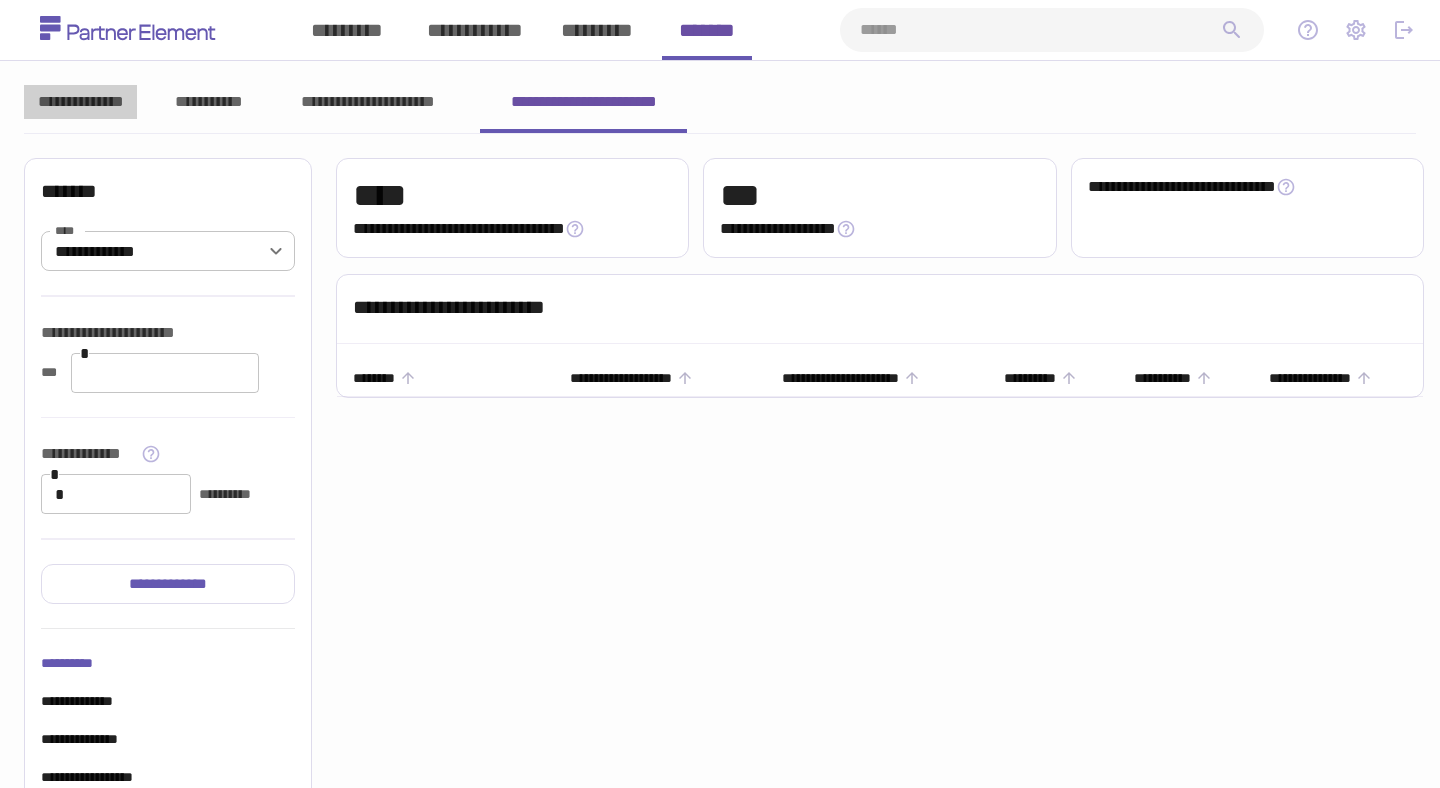 click on "**********" at bounding box center [80, 102] 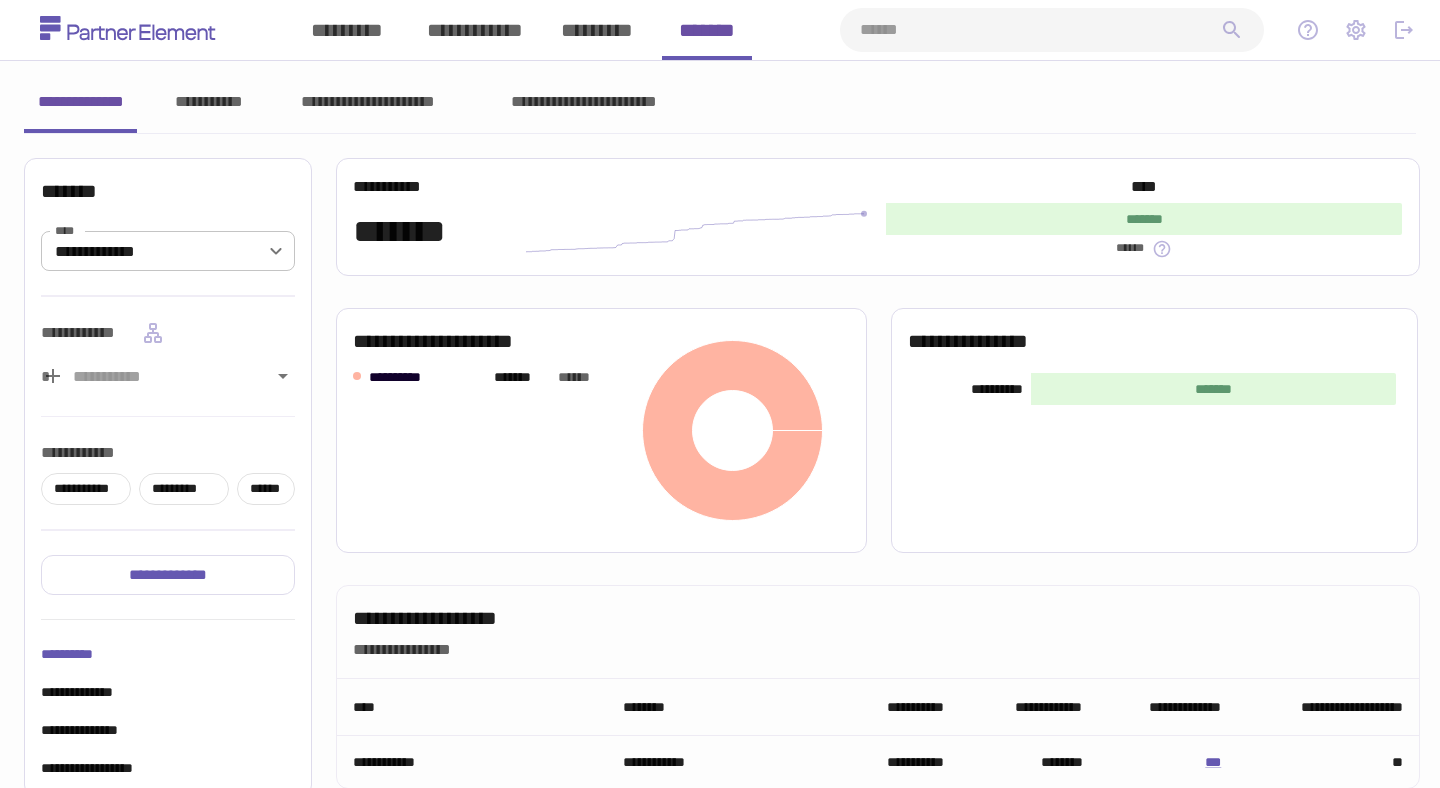 type 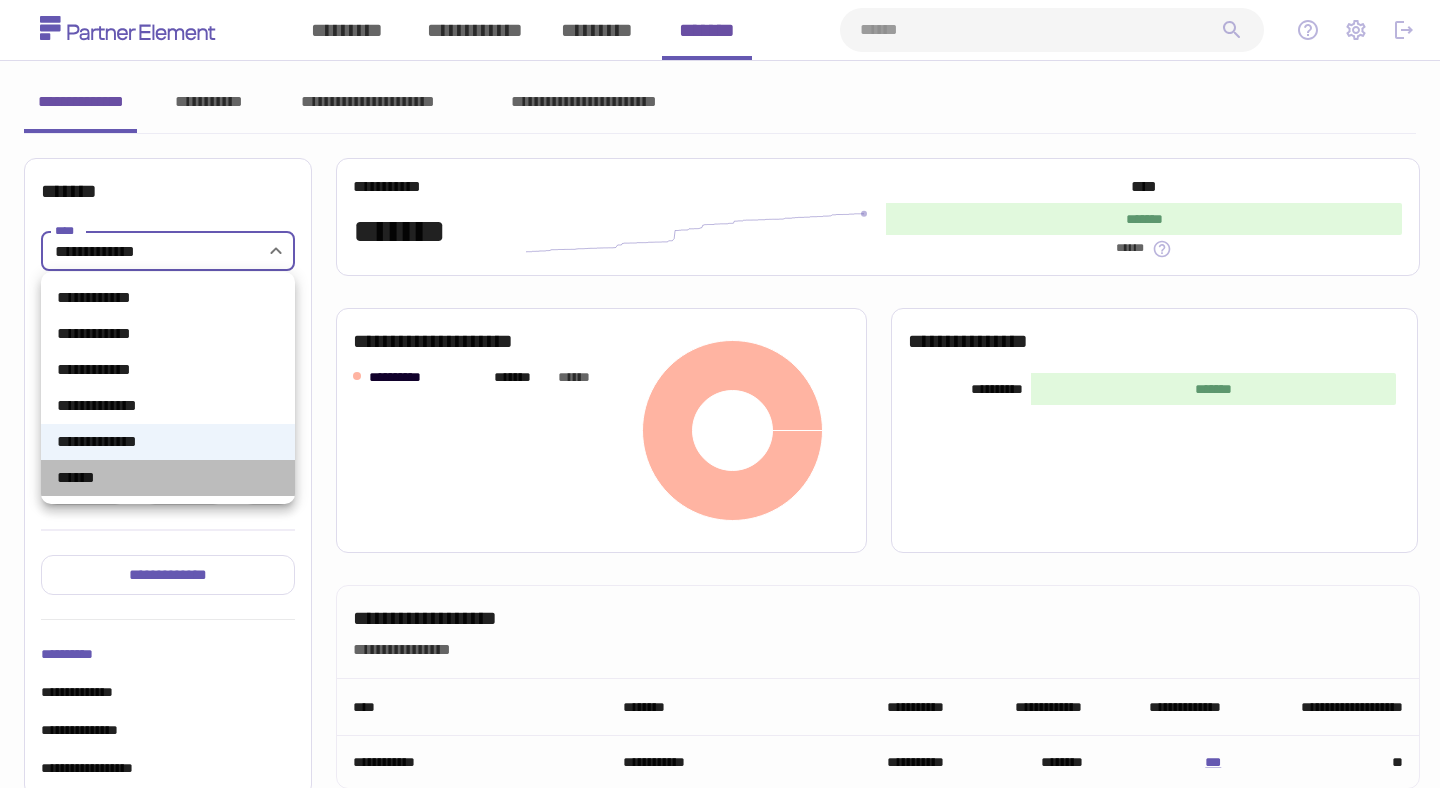 click on "******" at bounding box center [168, 478] 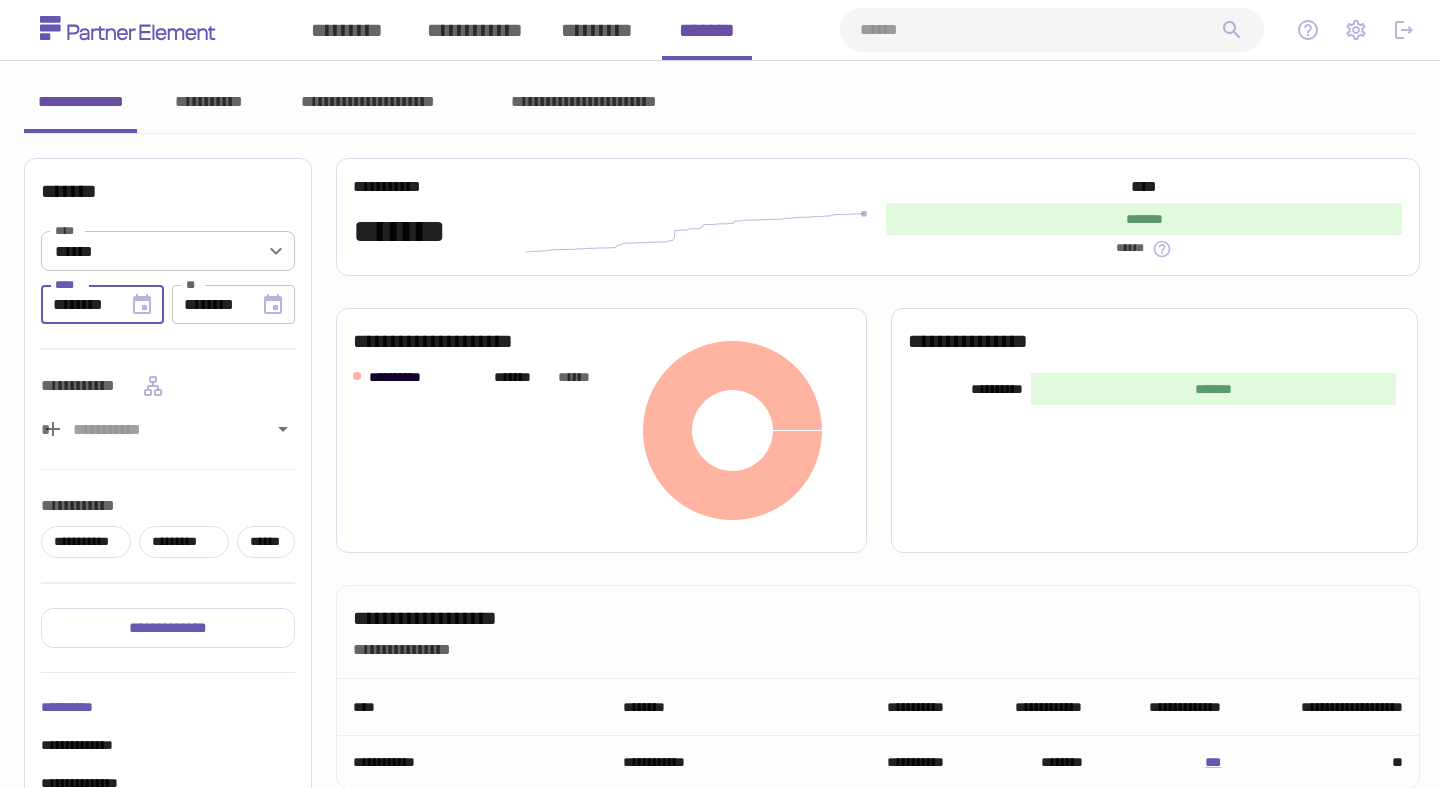 click on "********" at bounding box center [81, 304] 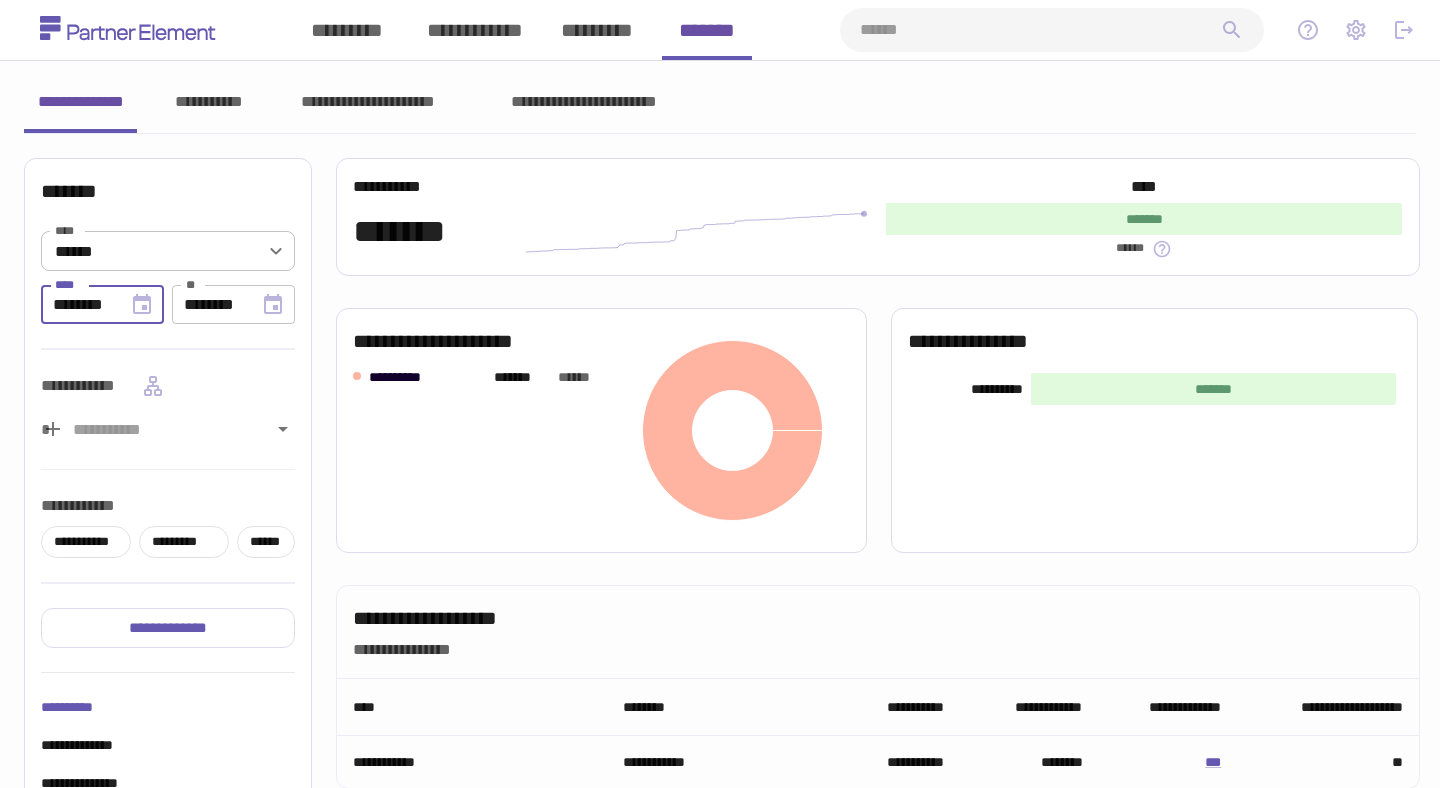 type on "********" 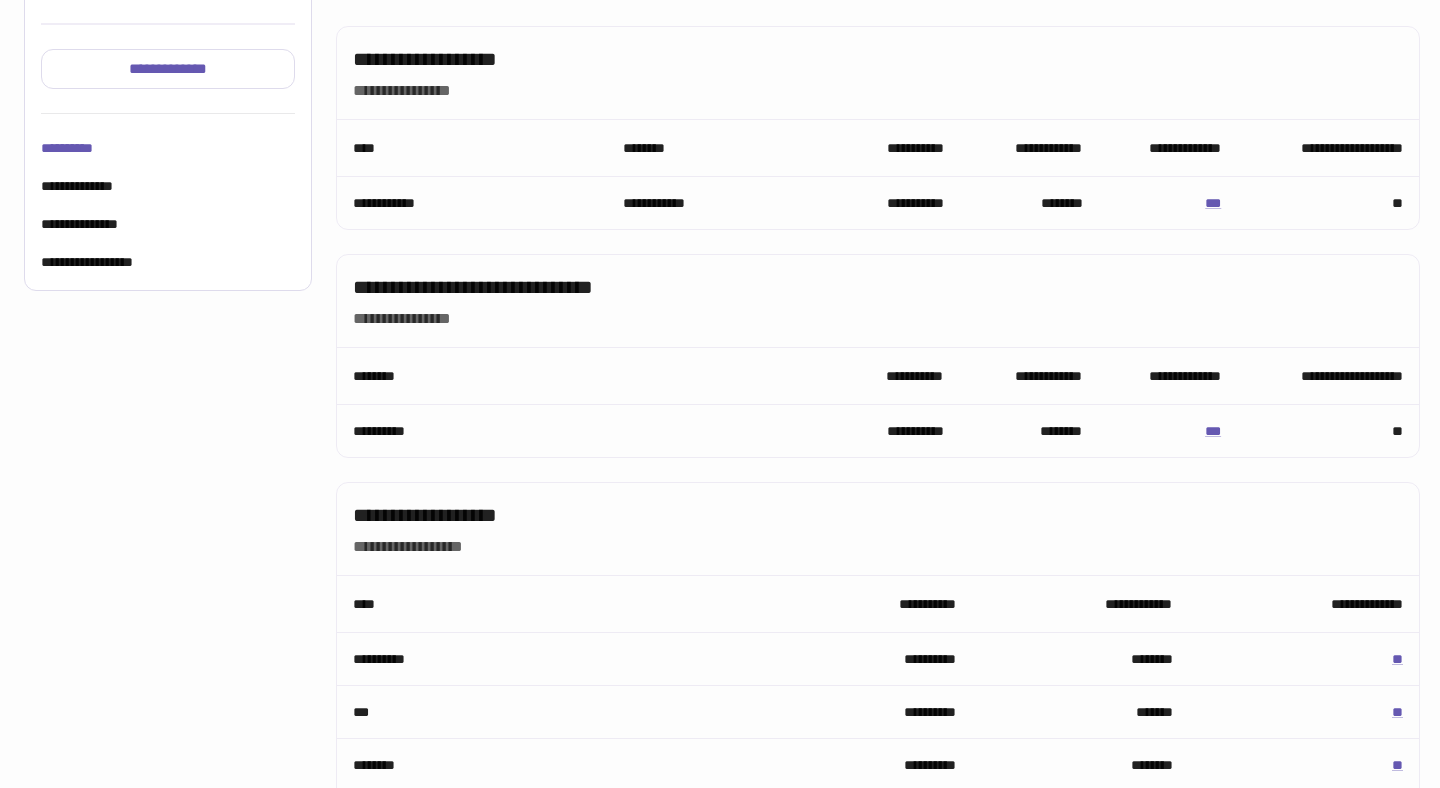 scroll, scrollTop: 660, scrollLeft: 0, axis: vertical 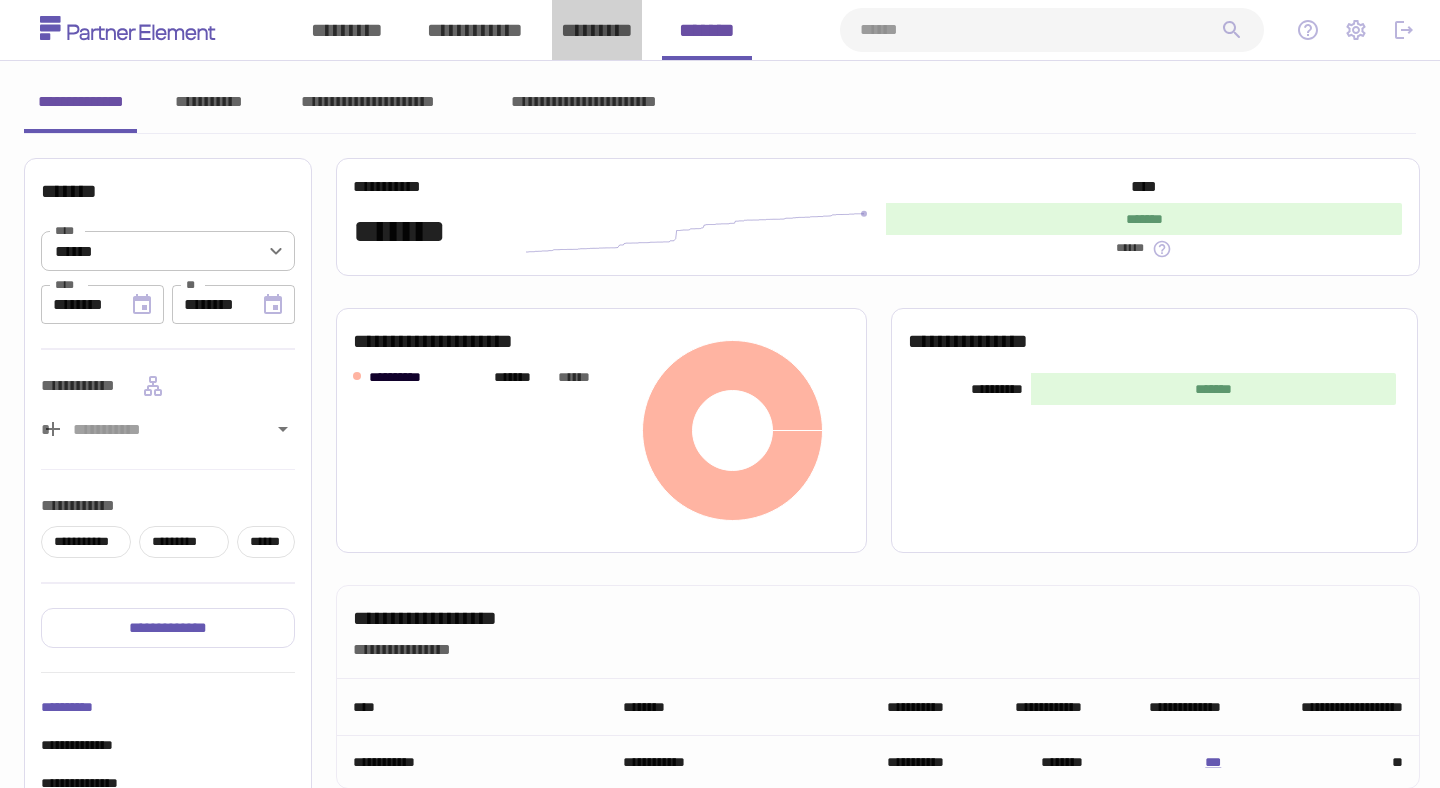 click on "*********" at bounding box center [597, 30] 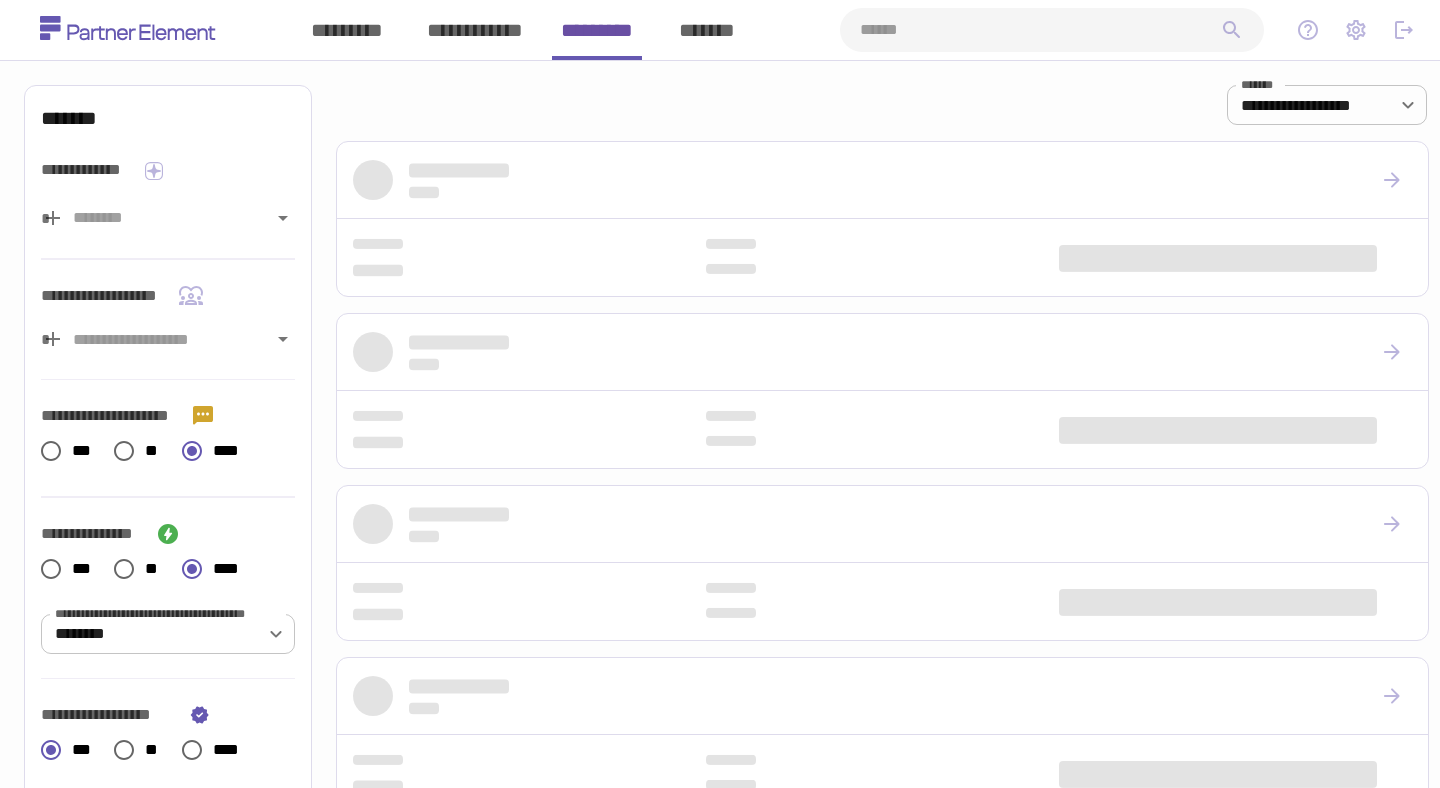 type 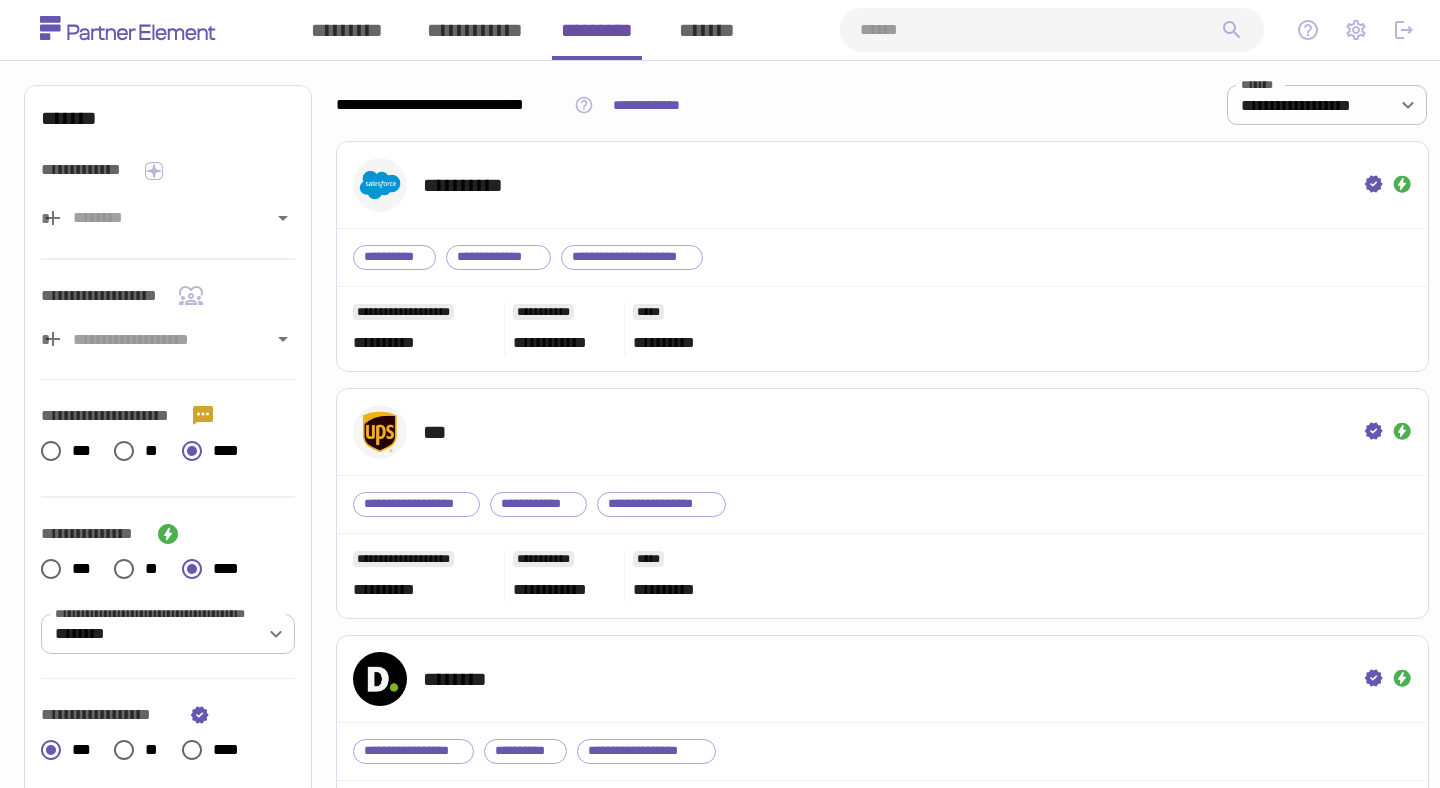 click at bounding box center [128, 28] 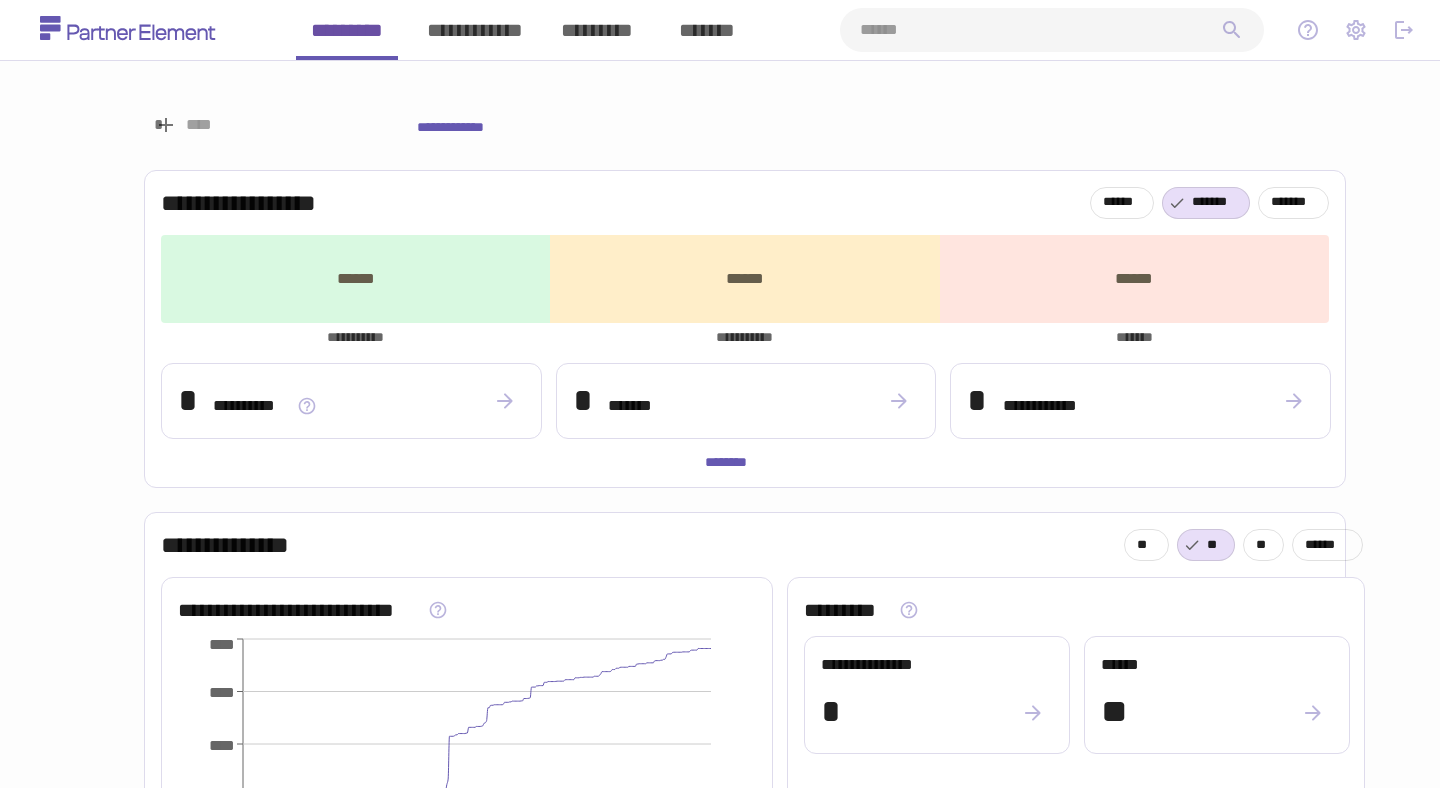 click 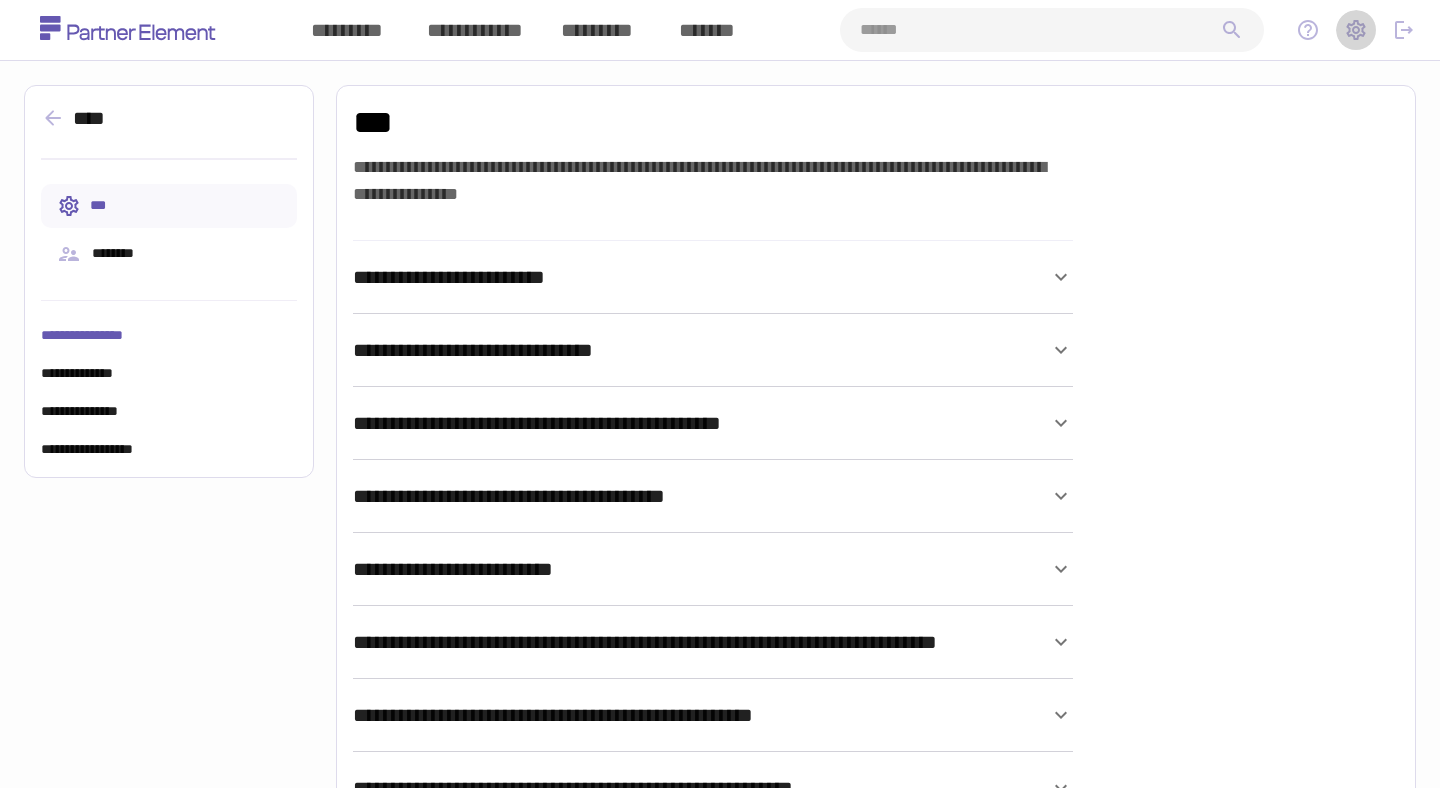 click 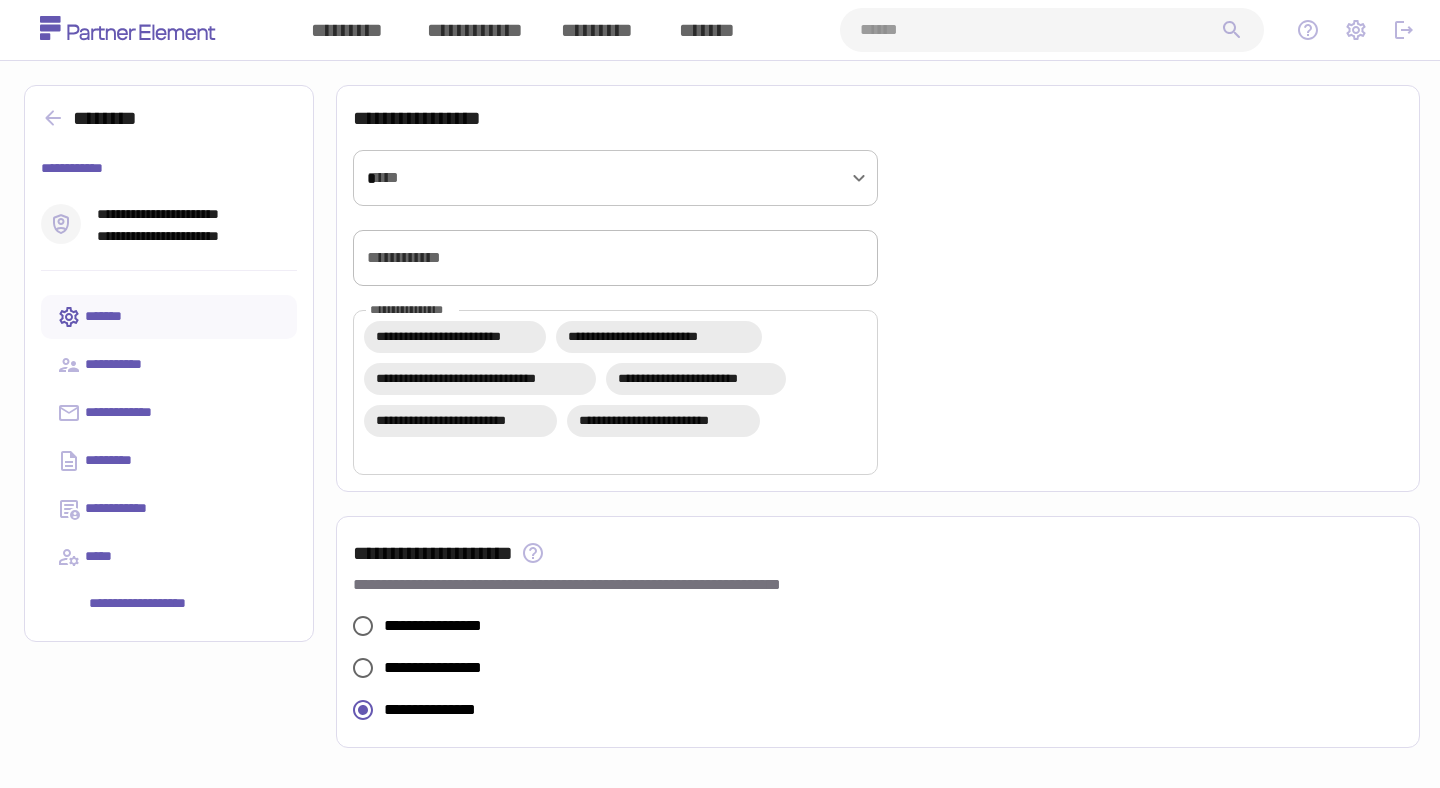 type 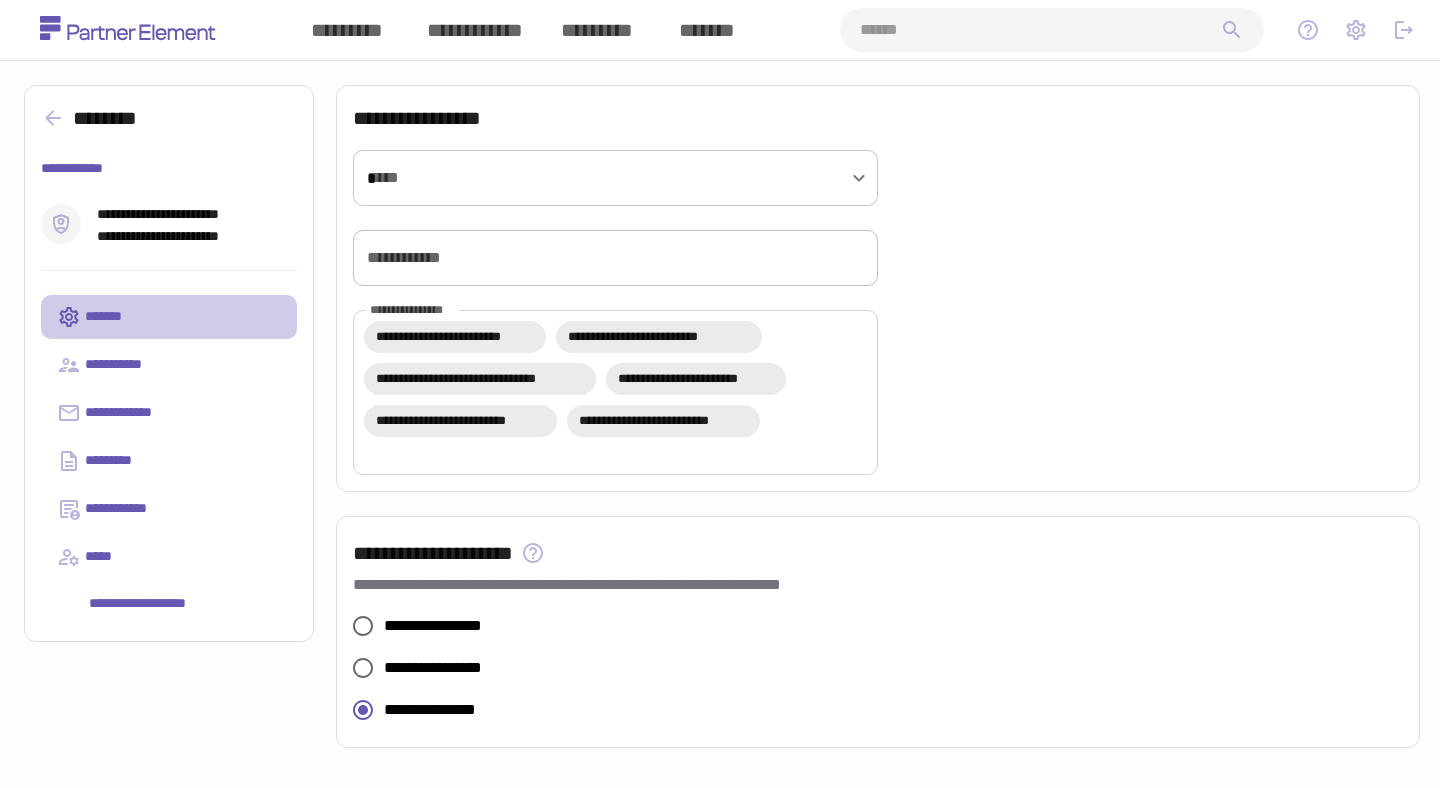click on "*******" at bounding box center (169, 317) 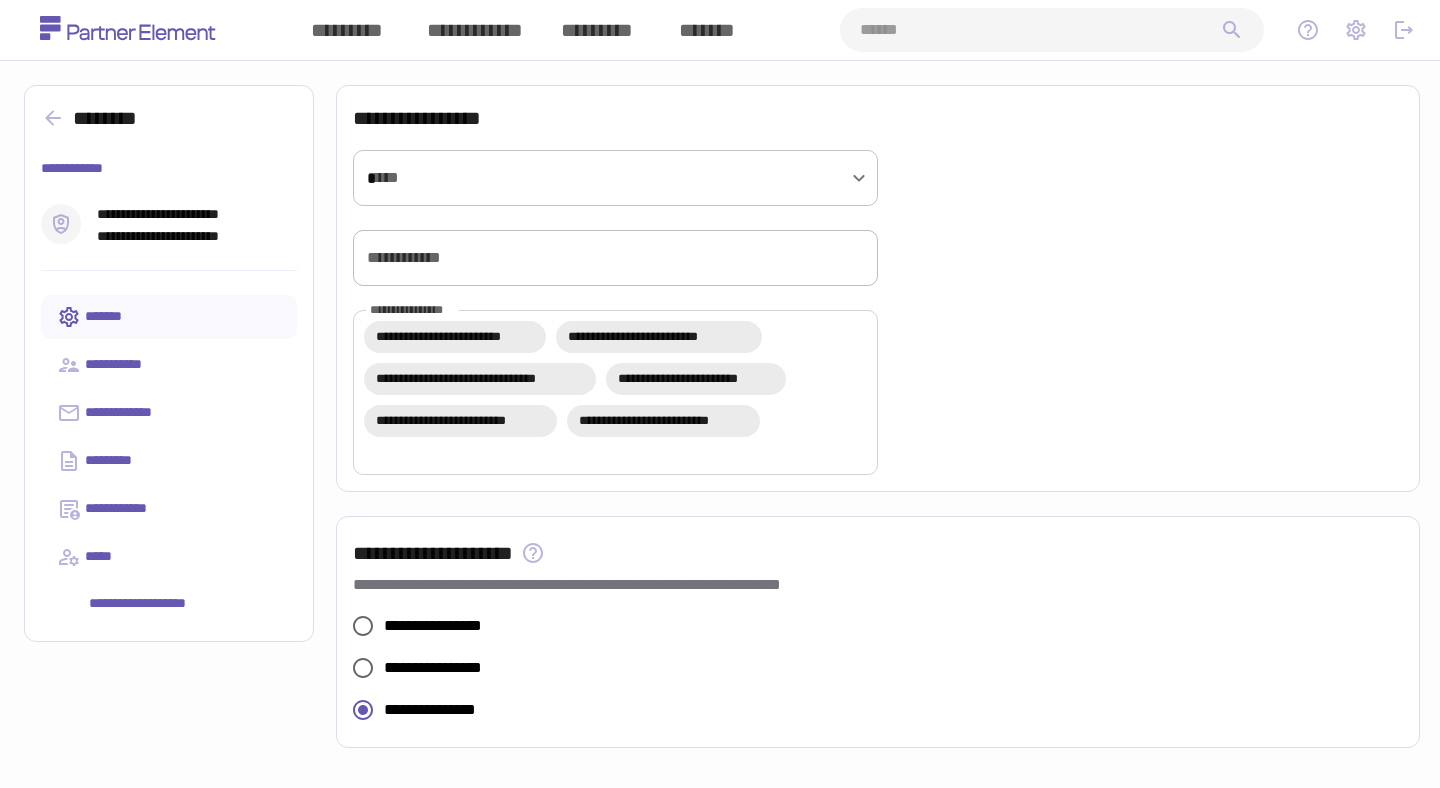 type 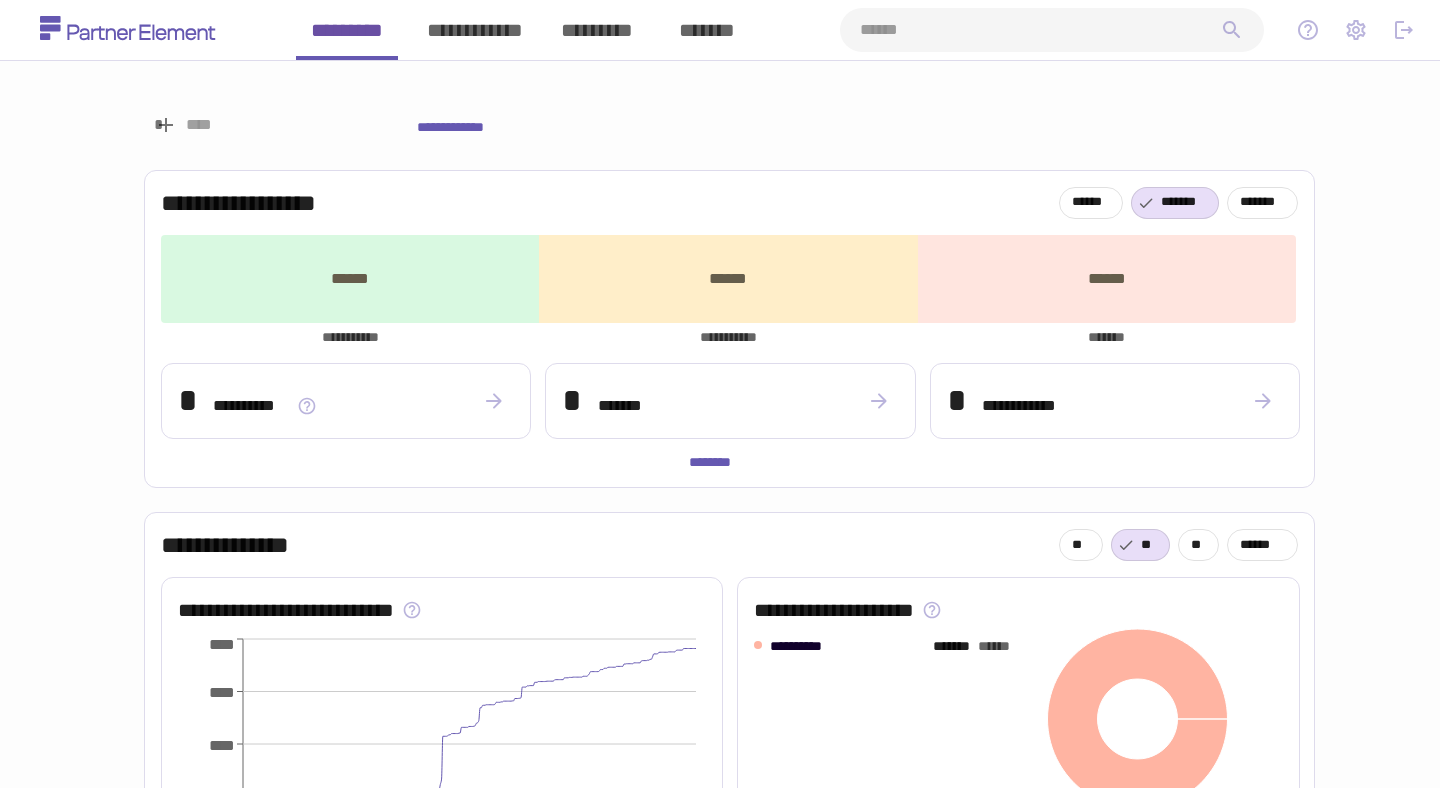 scroll, scrollTop: 0, scrollLeft: 0, axis: both 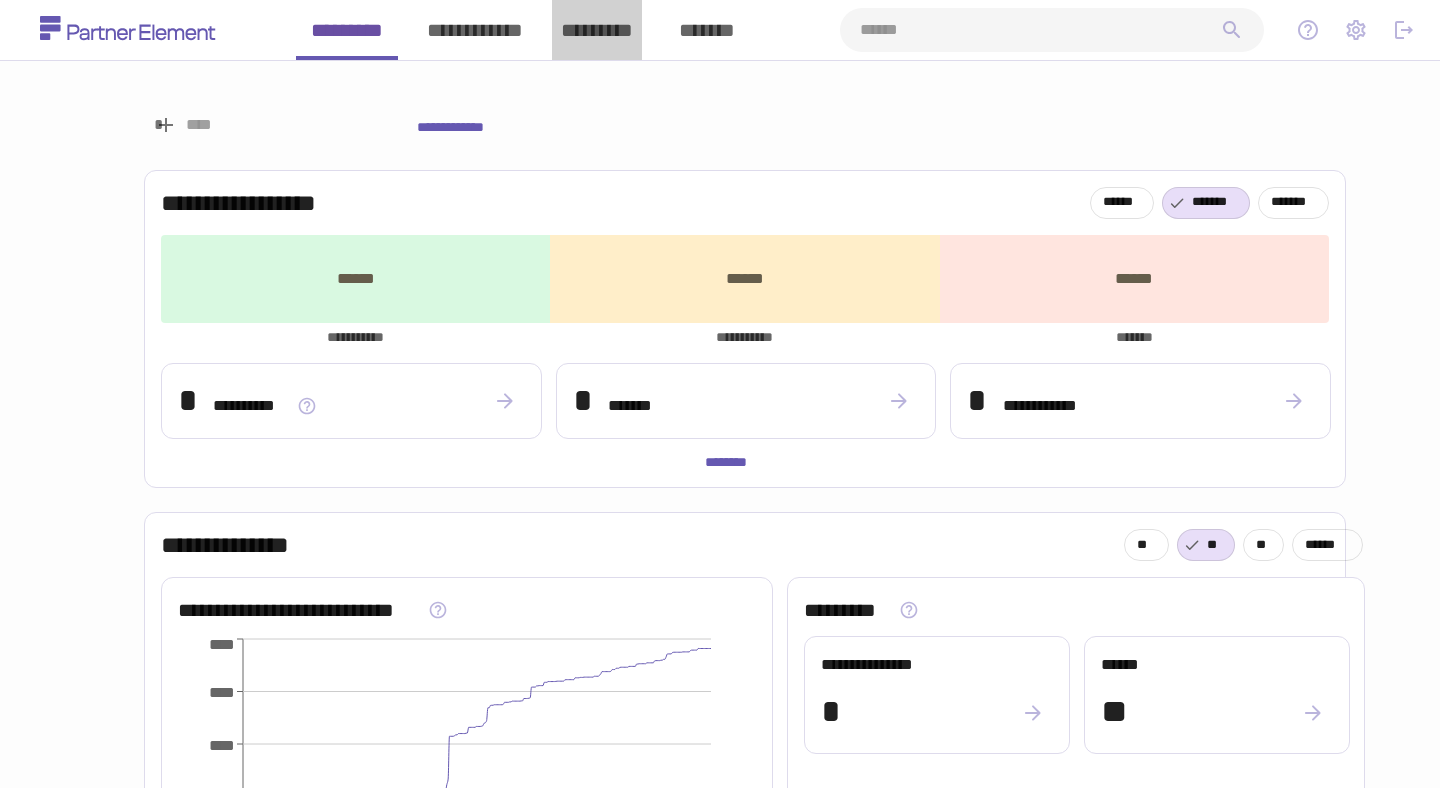 click on "*********" at bounding box center (597, 30) 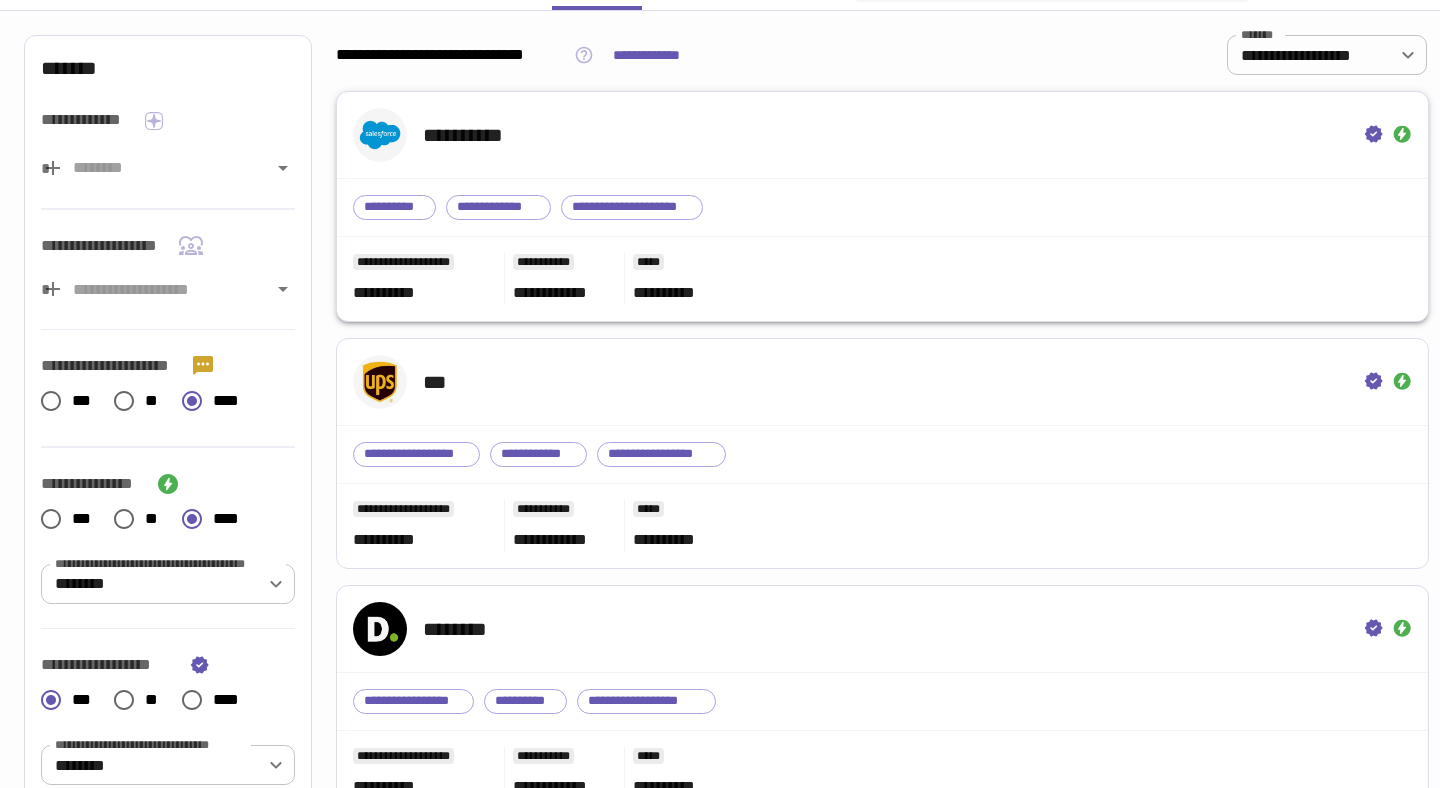 scroll, scrollTop: 4, scrollLeft: 0, axis: vertical 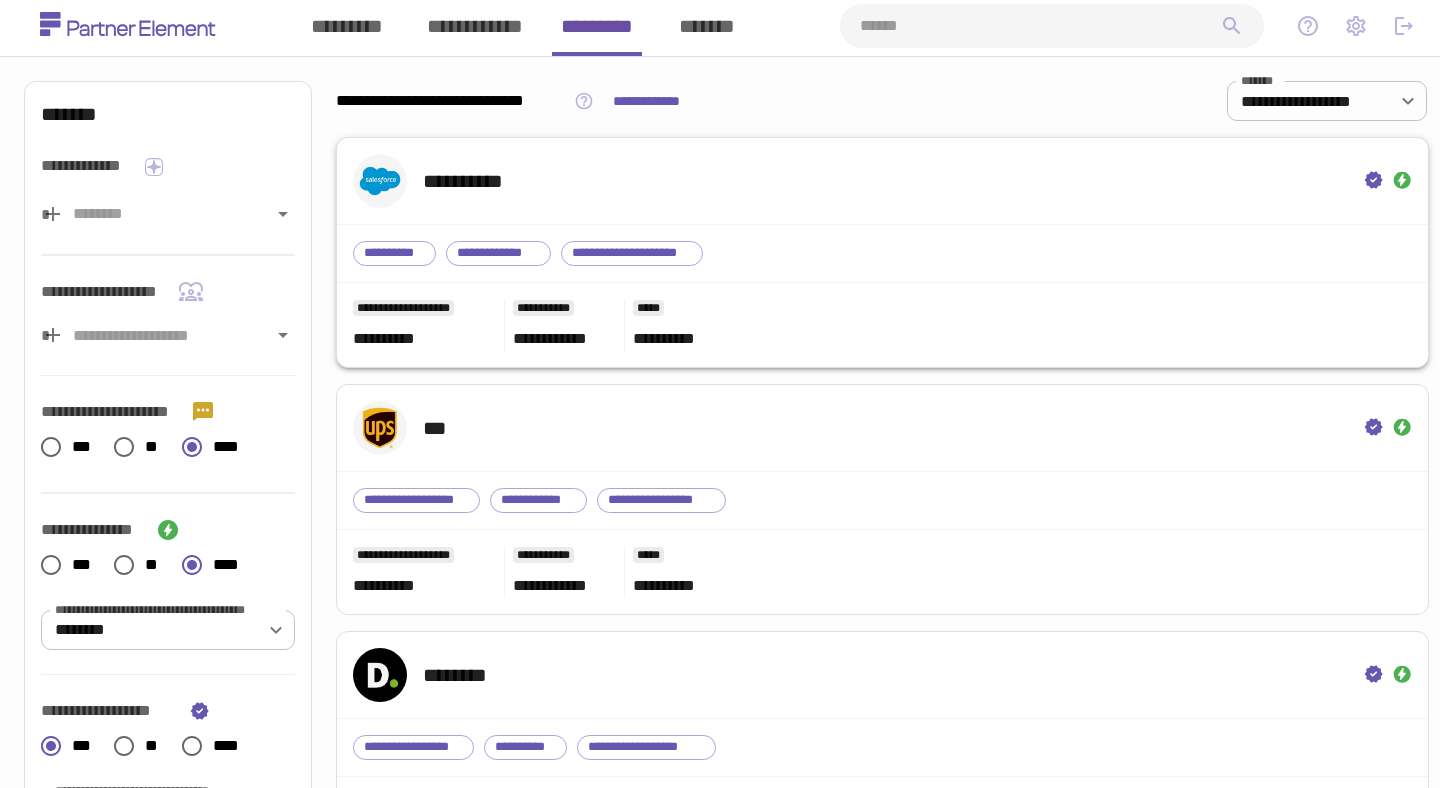 type 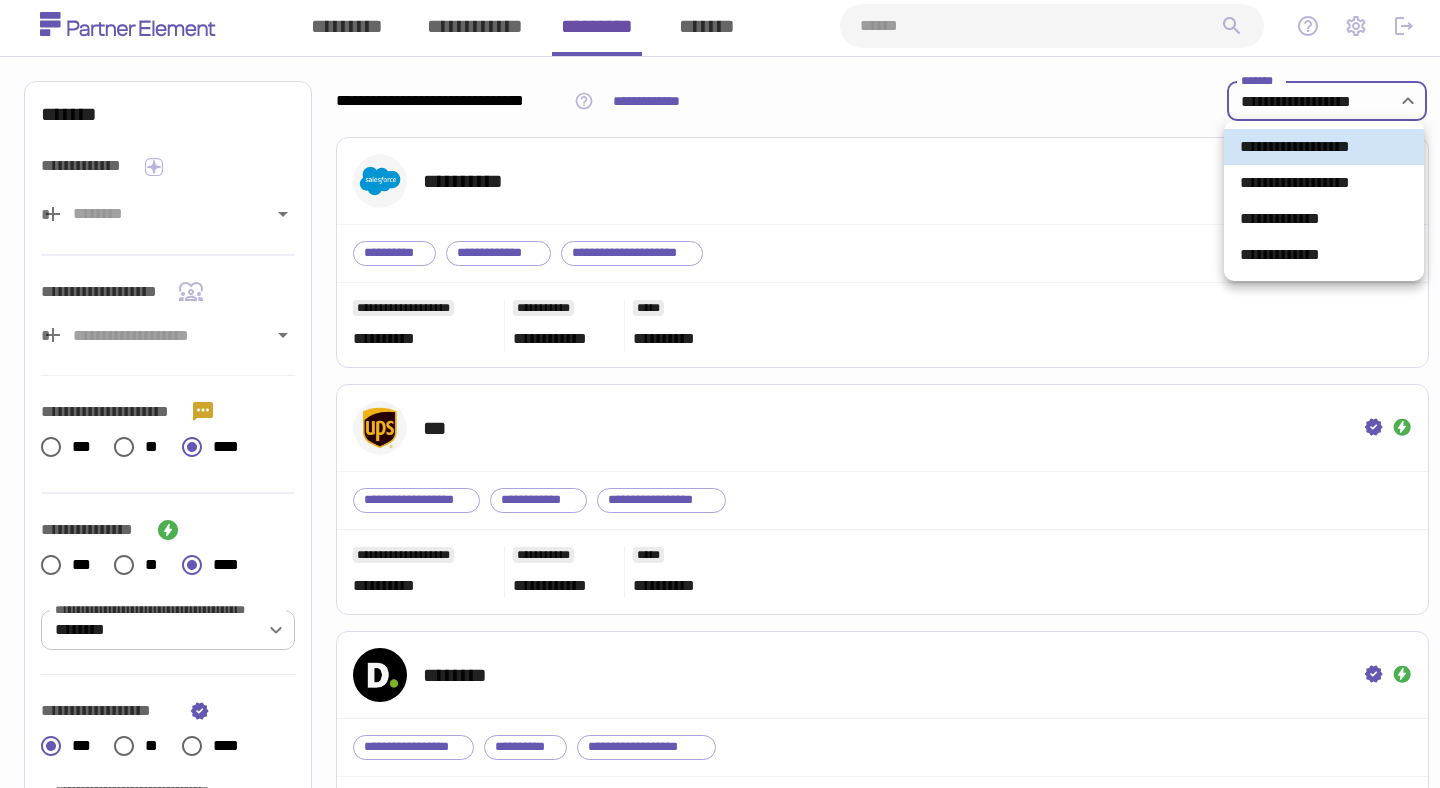 click on "**********" at bounding box center (720, 2412) 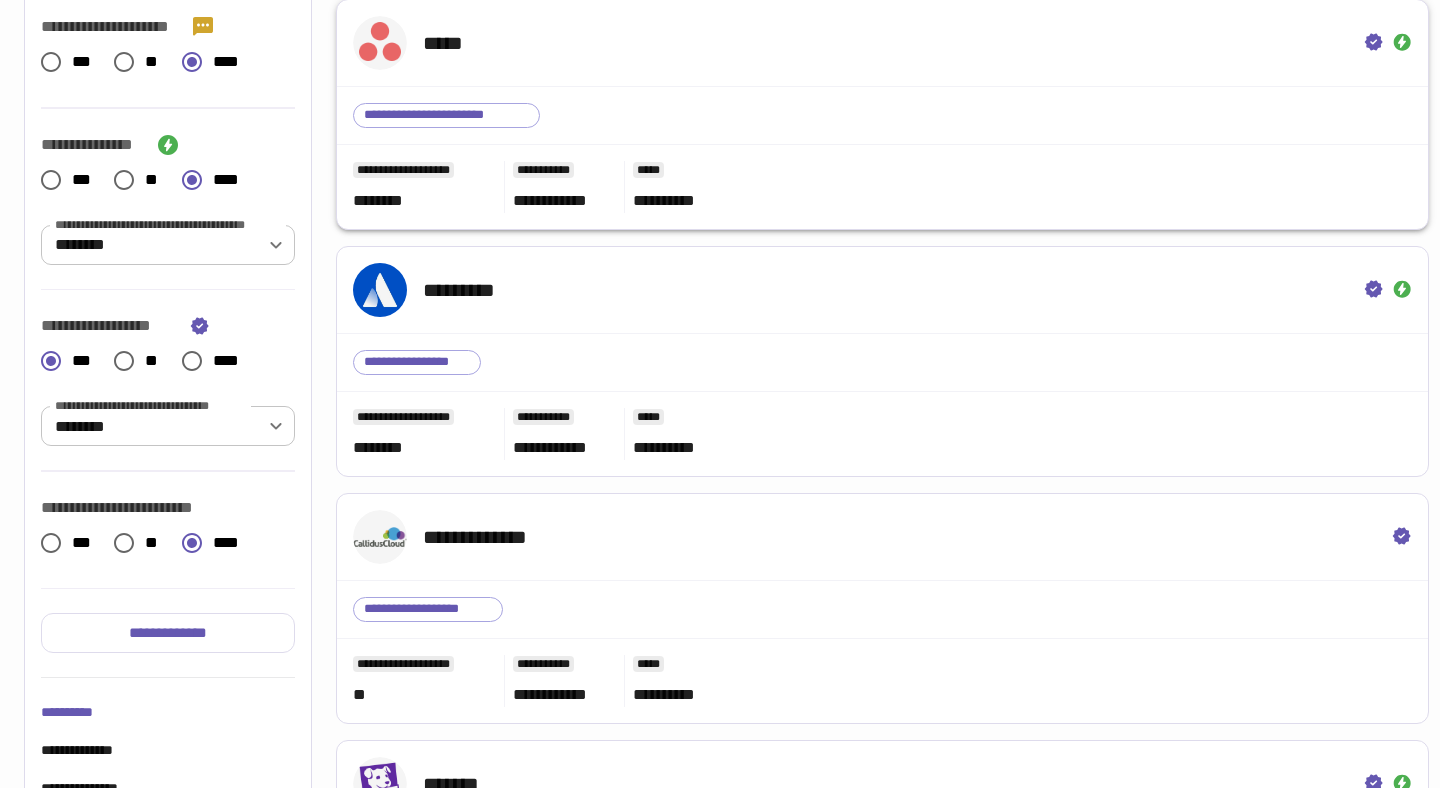 scroll, scrollTop: 725, scrollLeft: 0, axis: vertical 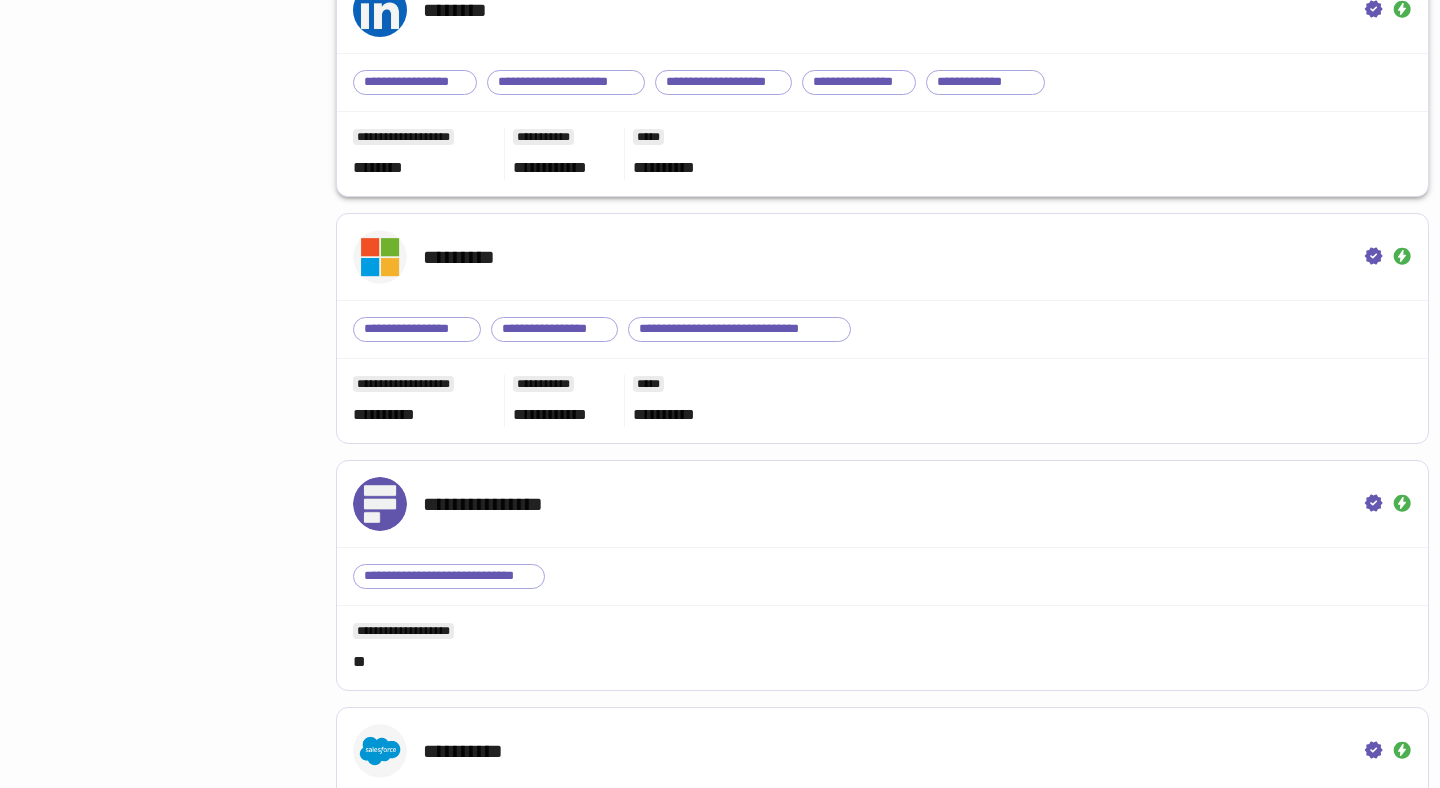 click on "*****" at bounding box center [1018, 138] 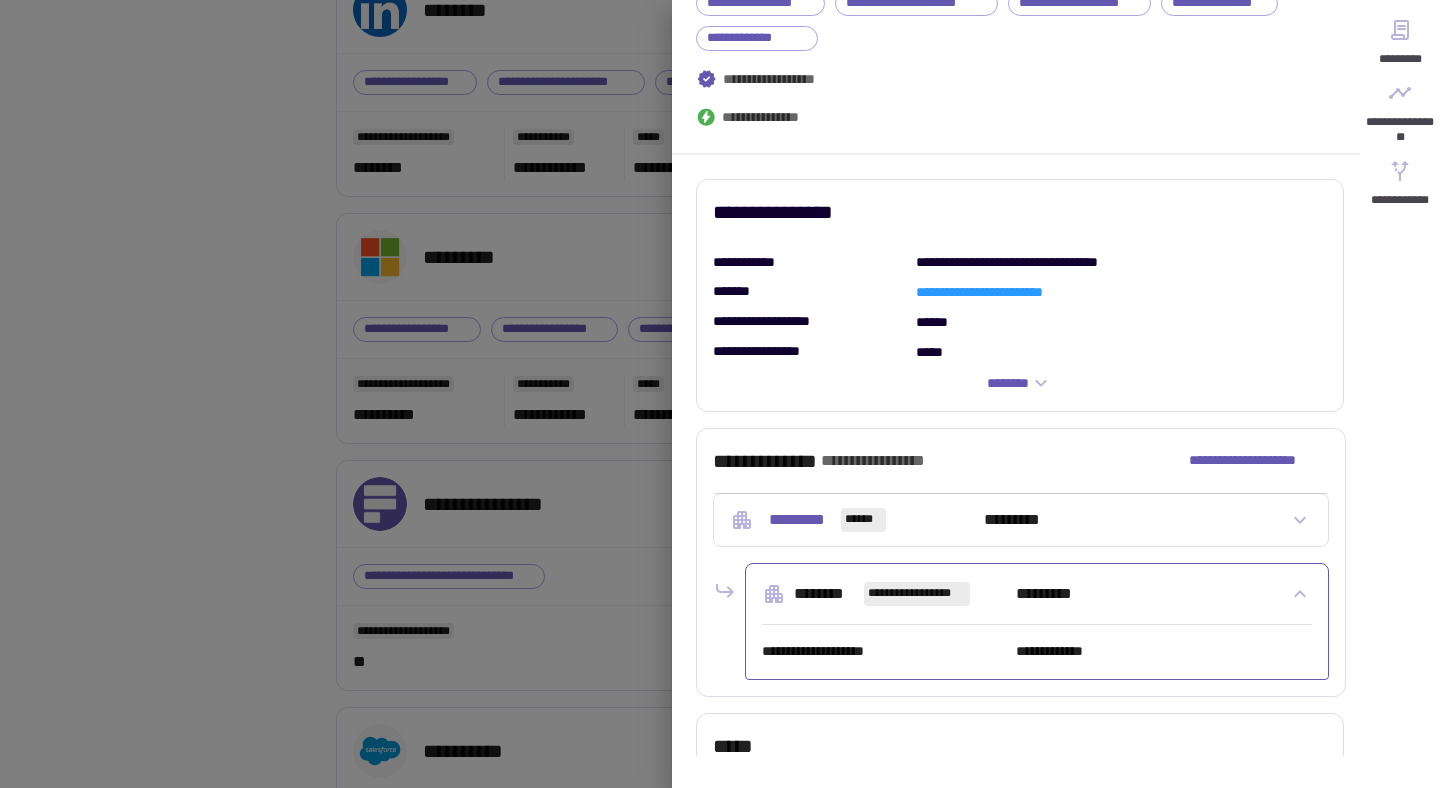 scroll, scrollTop: 394, scrollLeft: 0, axis: vertical 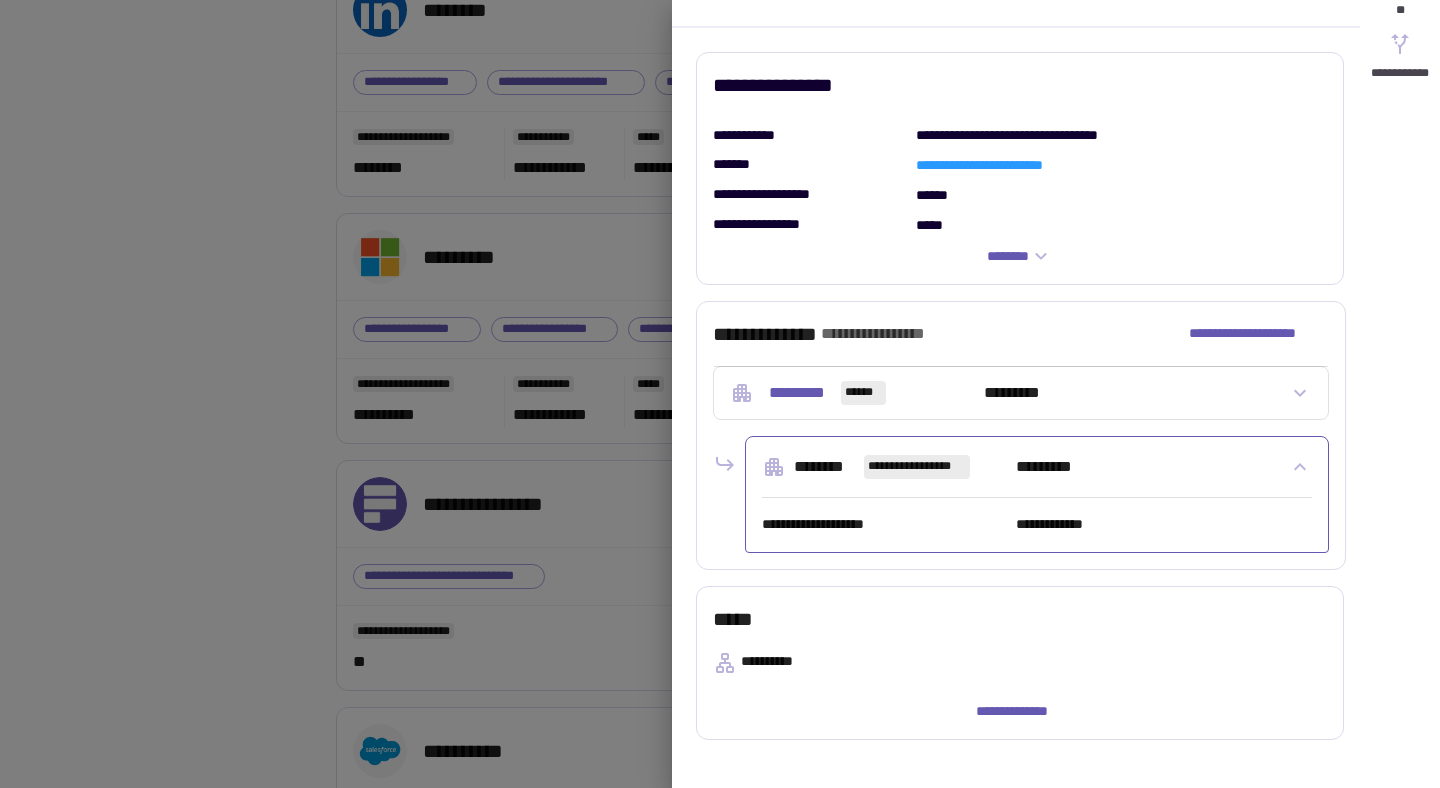 click at bounding box center [720, 394] 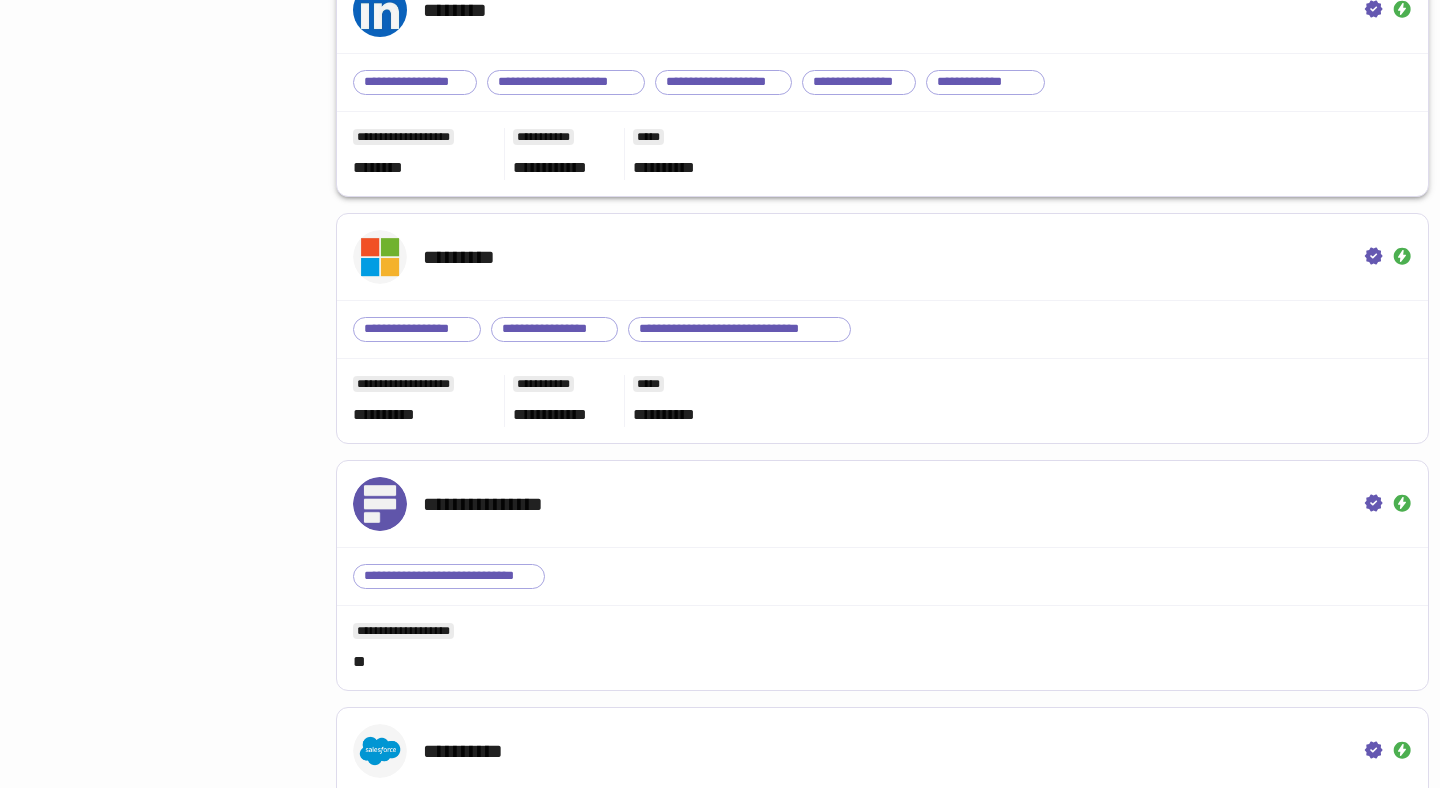 click on "*****" at bounding box center (1018, 138) 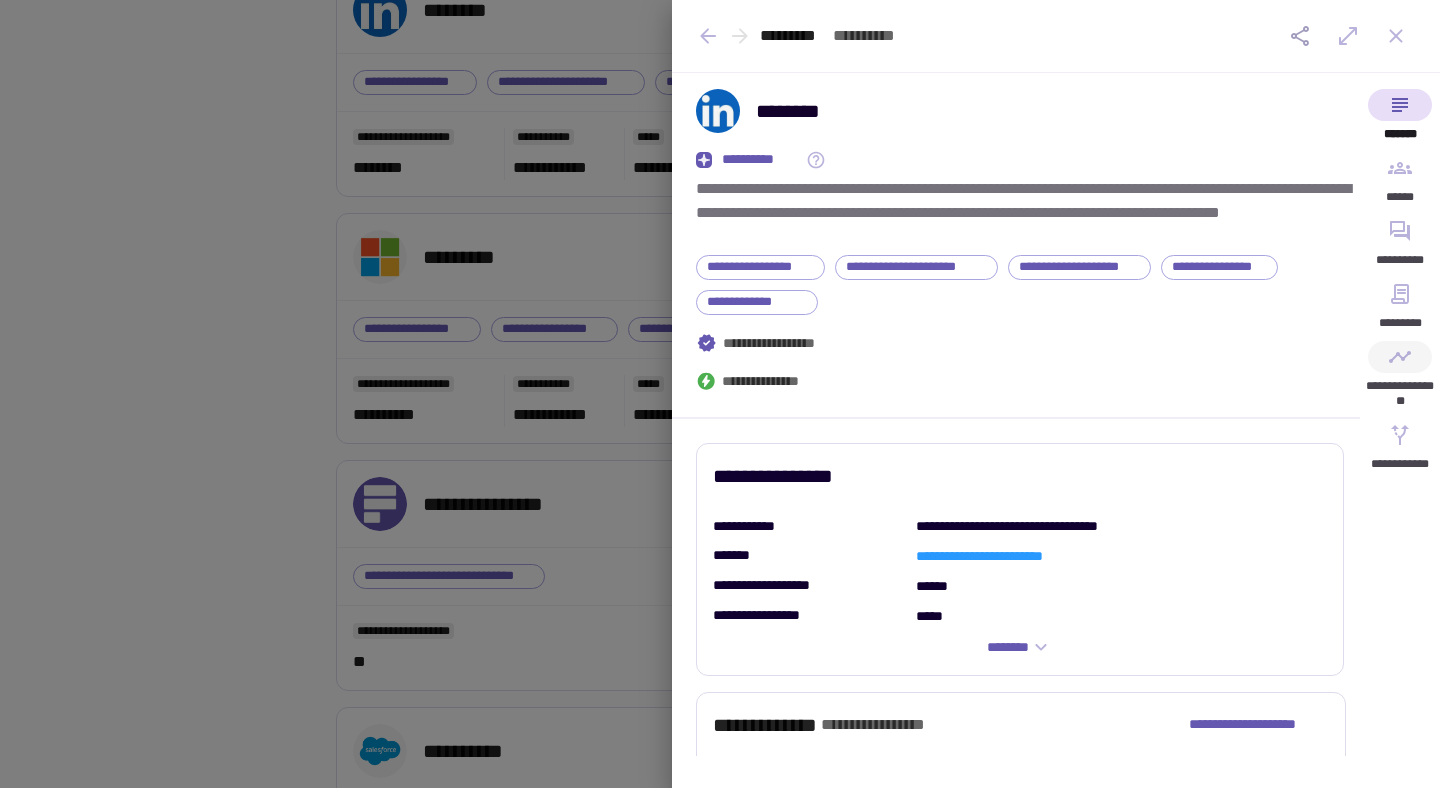 click 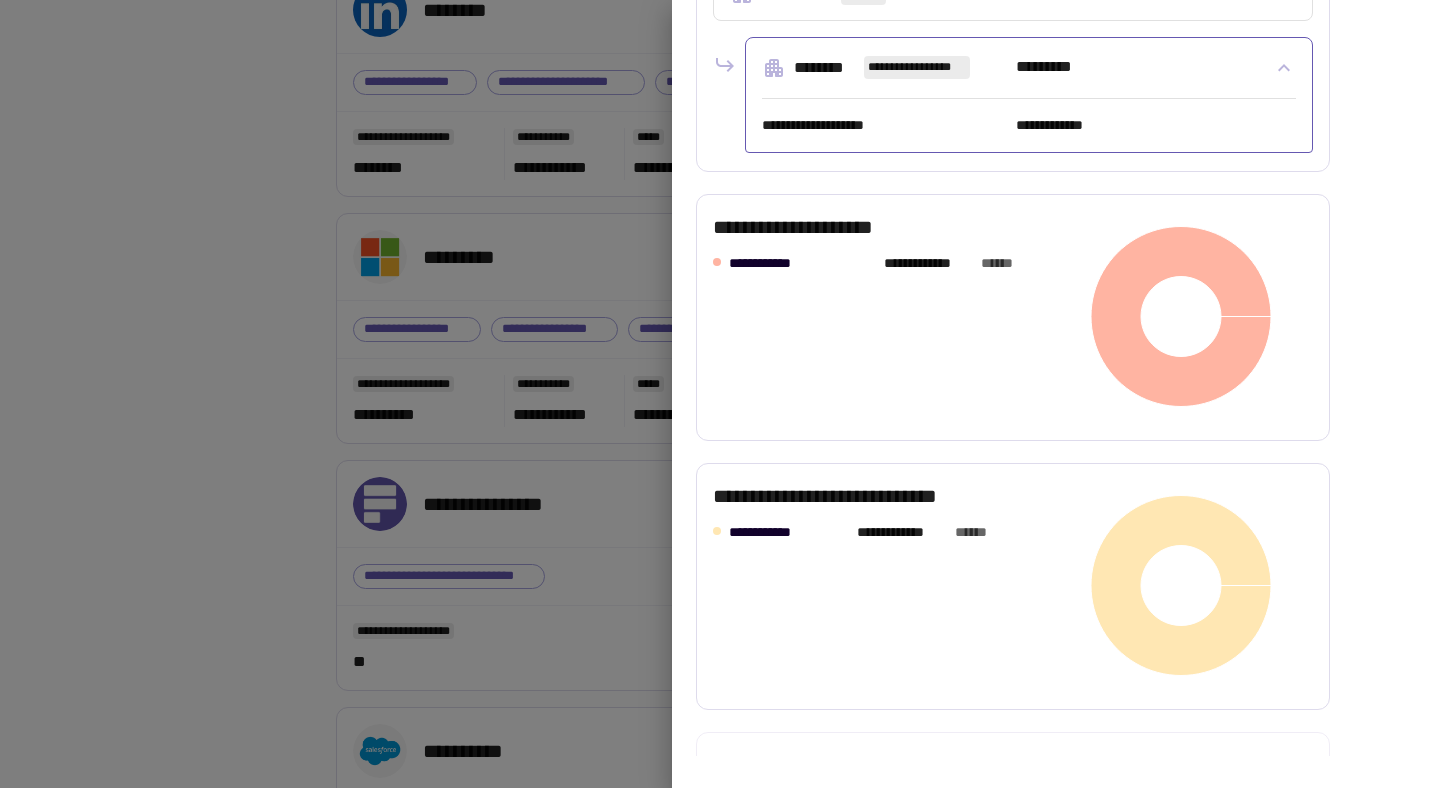 scroll, scrollTop: 975, scrollLeft: 0, axis: vertical 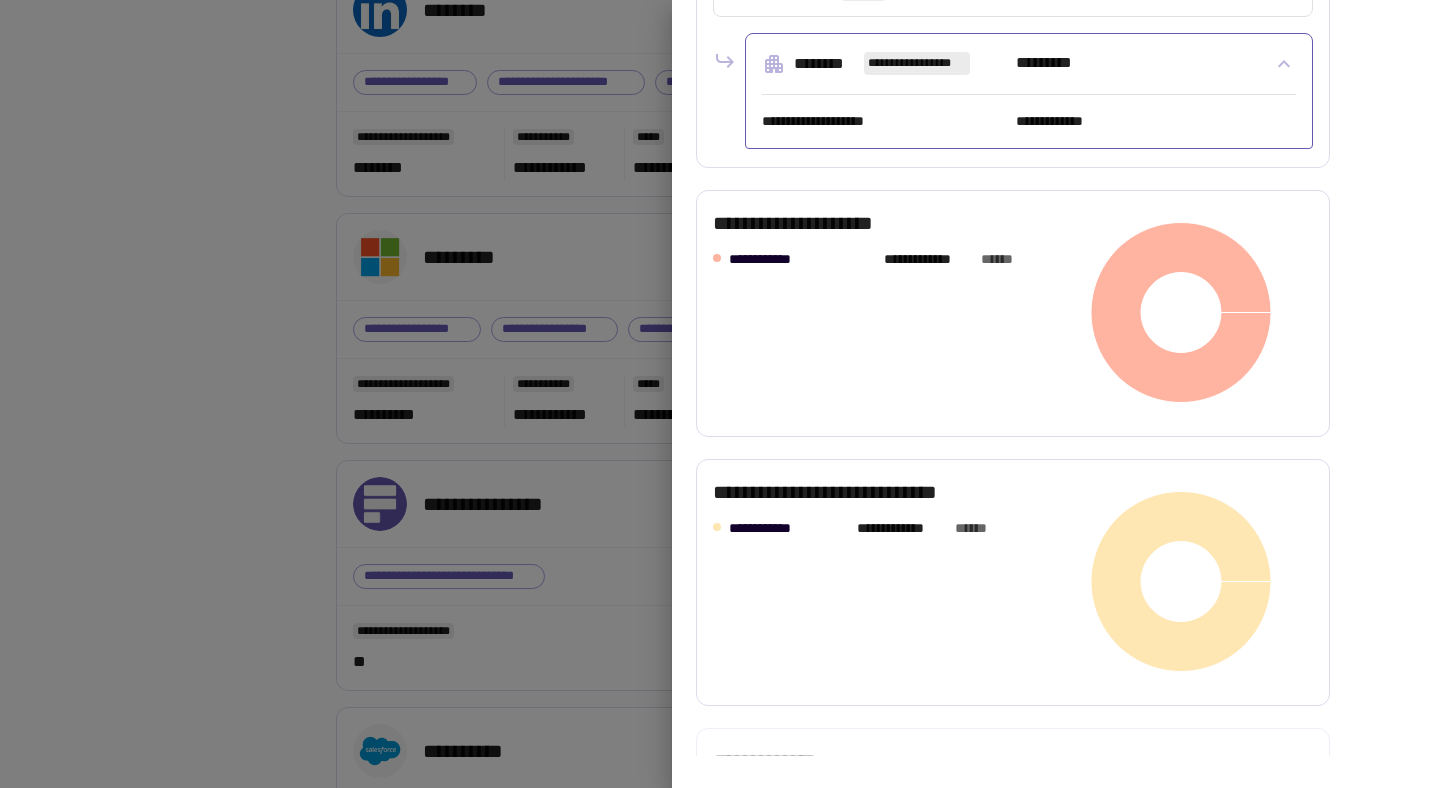 type 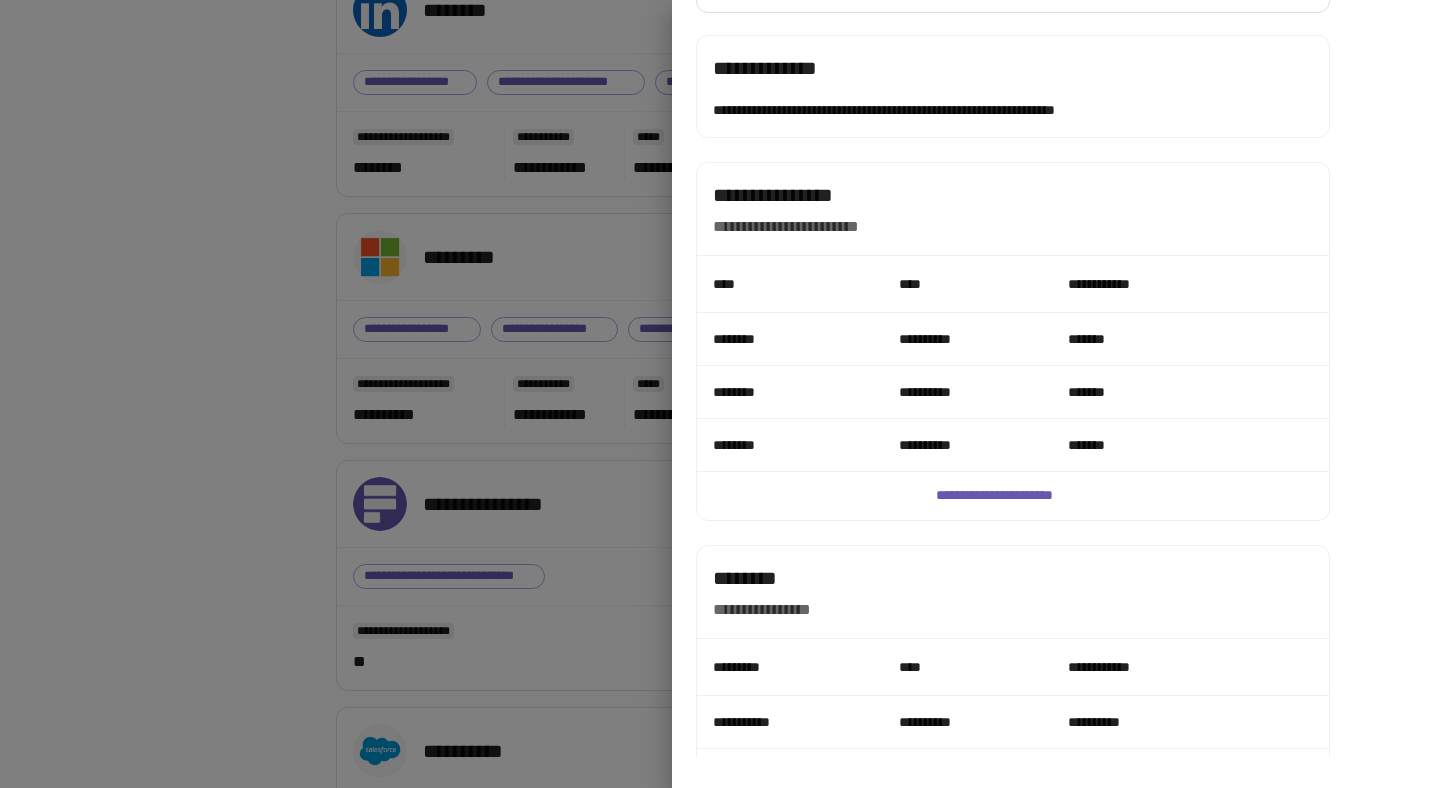 scroll, scrollTop: 1723, scrollLeft: 0, axis: vertical 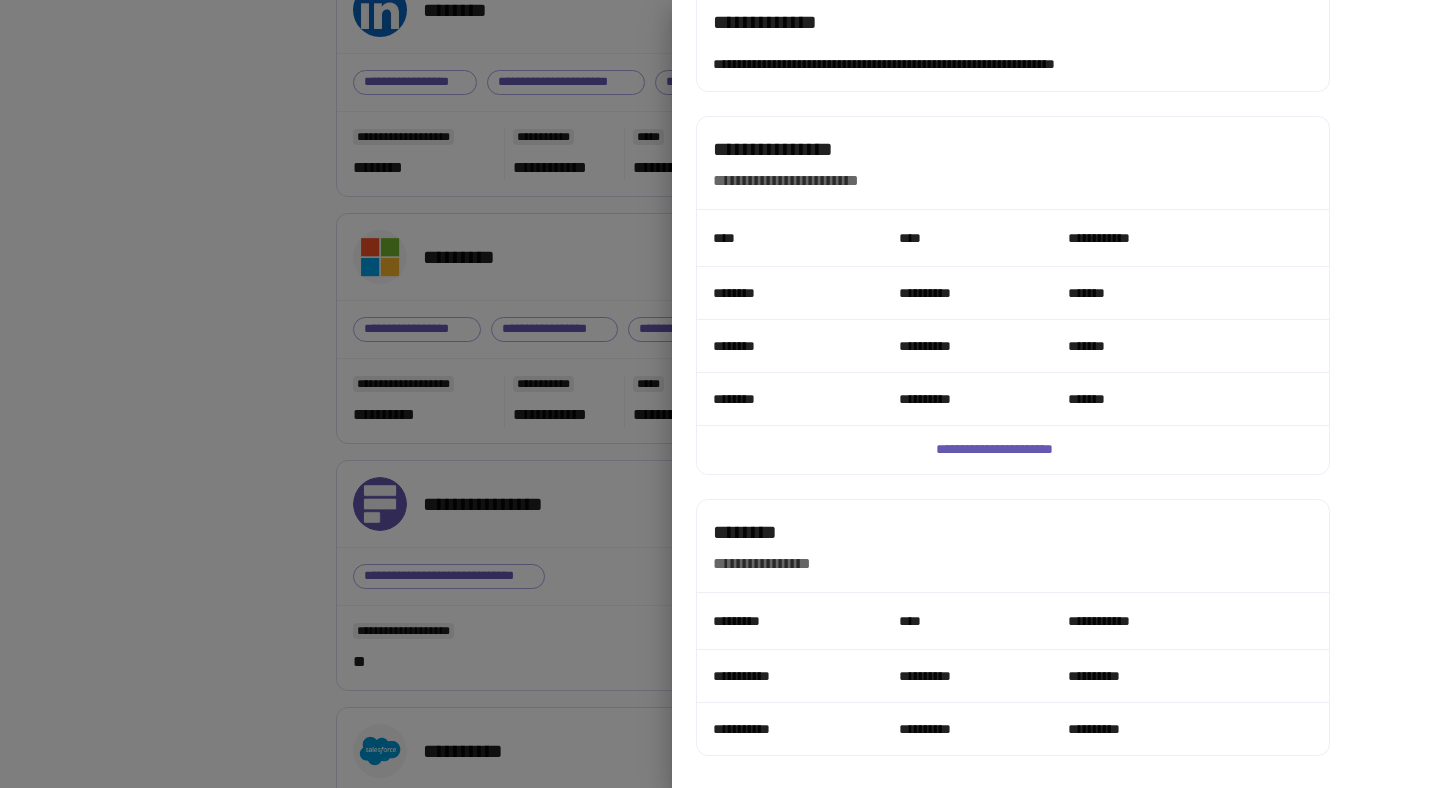 click at bounding box center (720, 394) 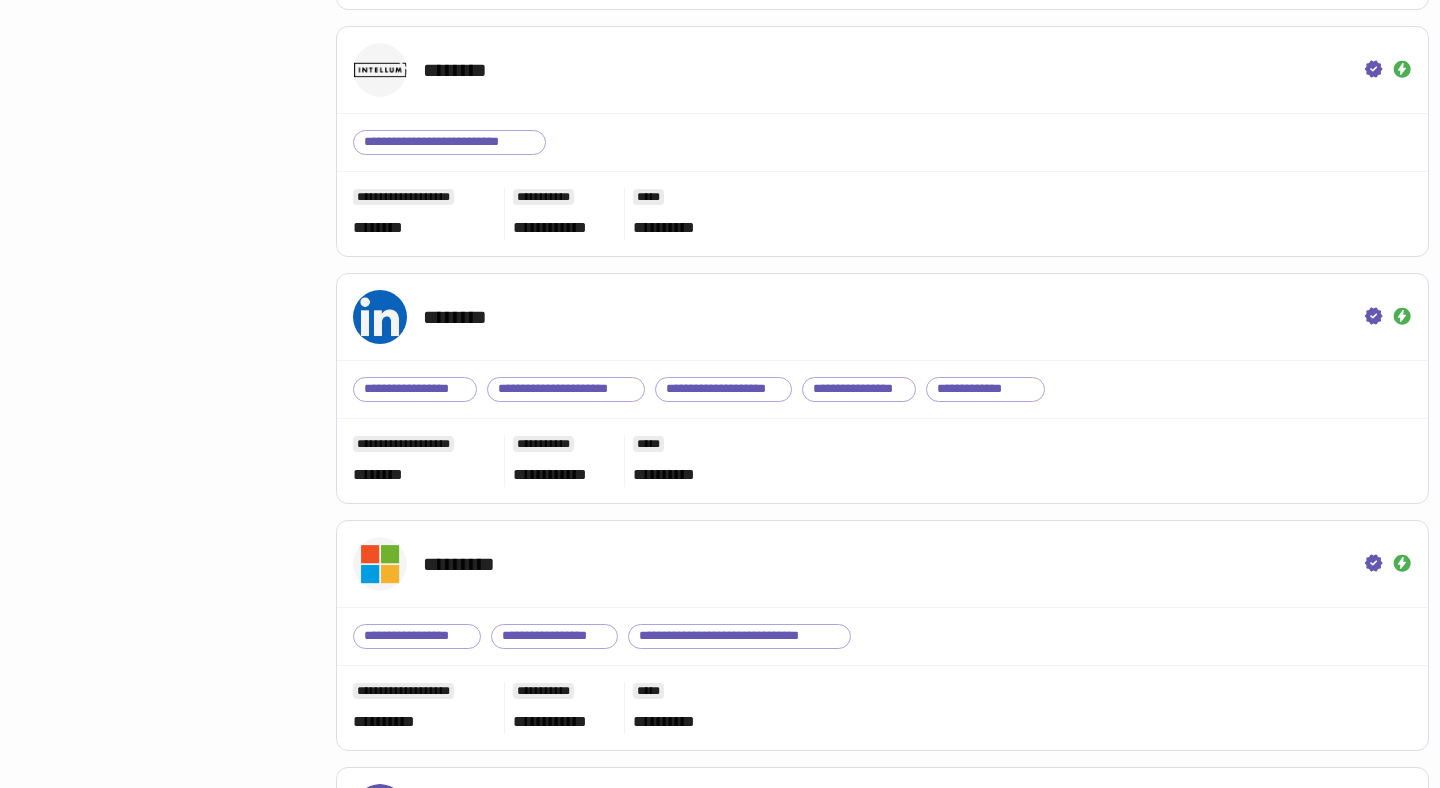 scroll, scrollTop: 2592, scrollLeft: 0, axis: vertical 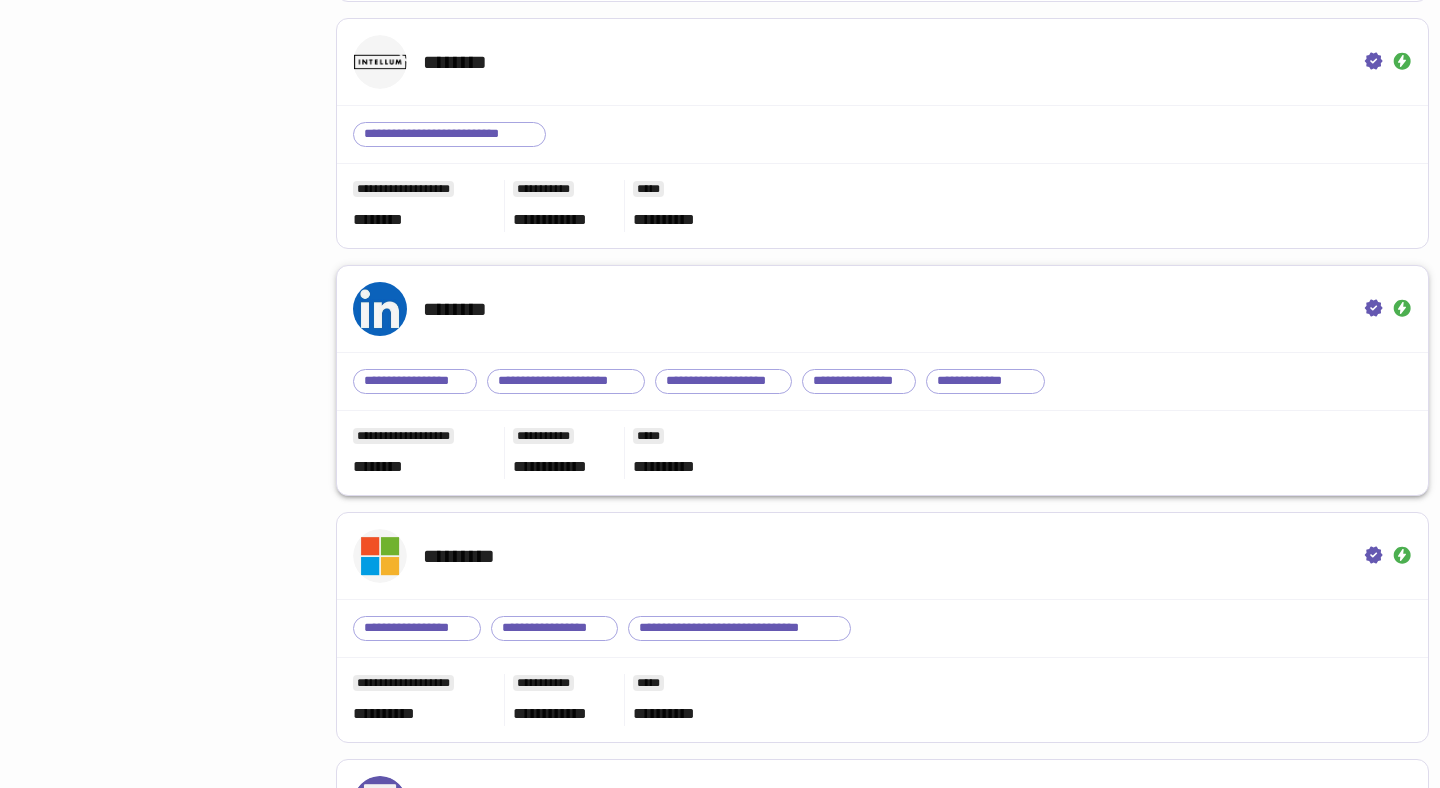 click on "********" at bounding box center [882, 309] 